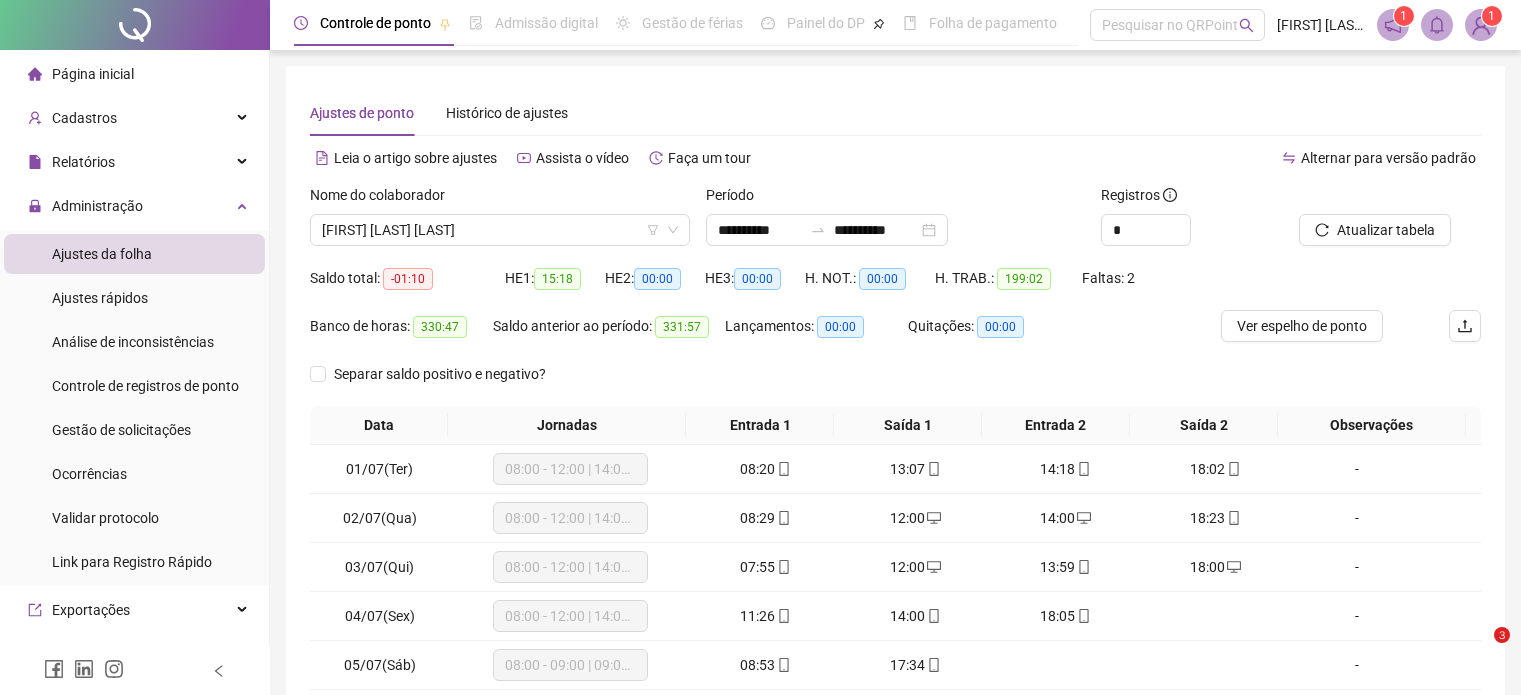 scroll, scrollTop: 10, scrollLeft: 0, axis: vertical 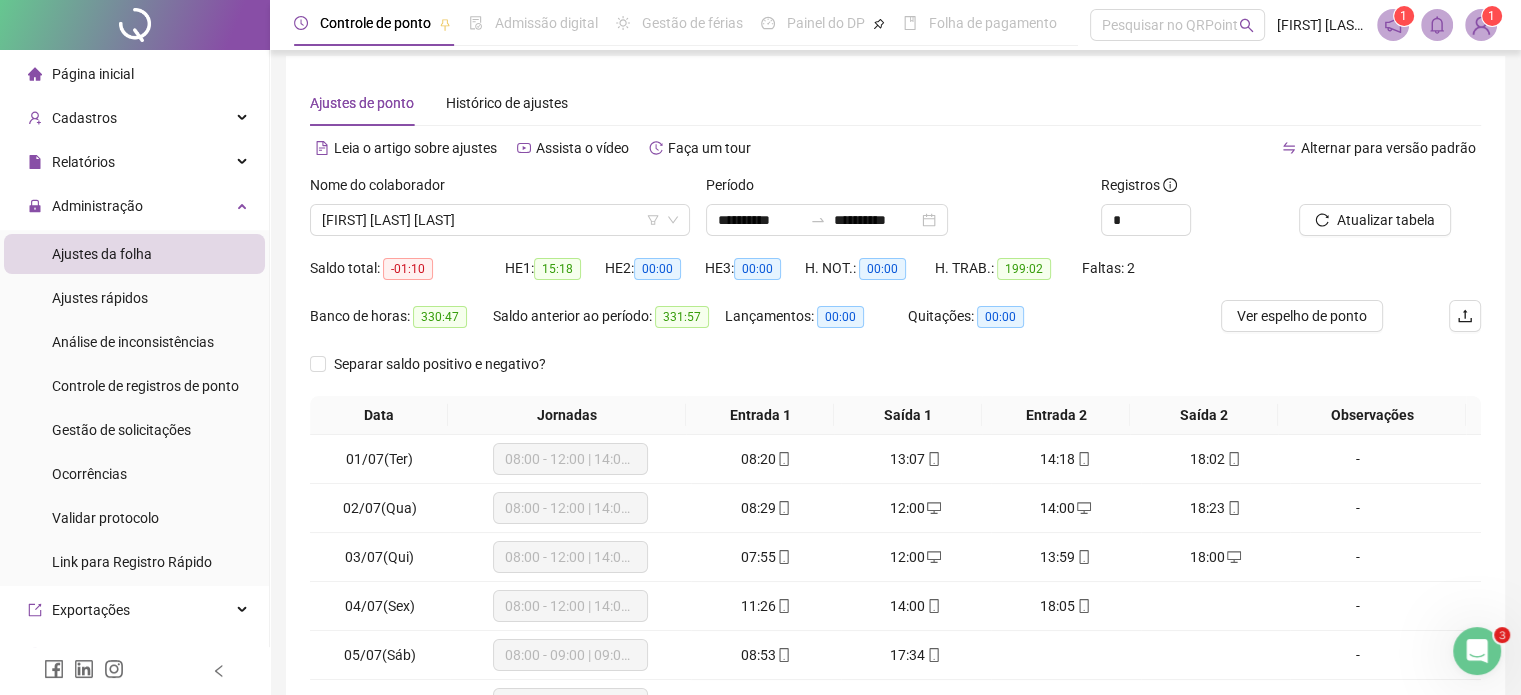 click on "Página inicial" at bounding box center [134, 74] 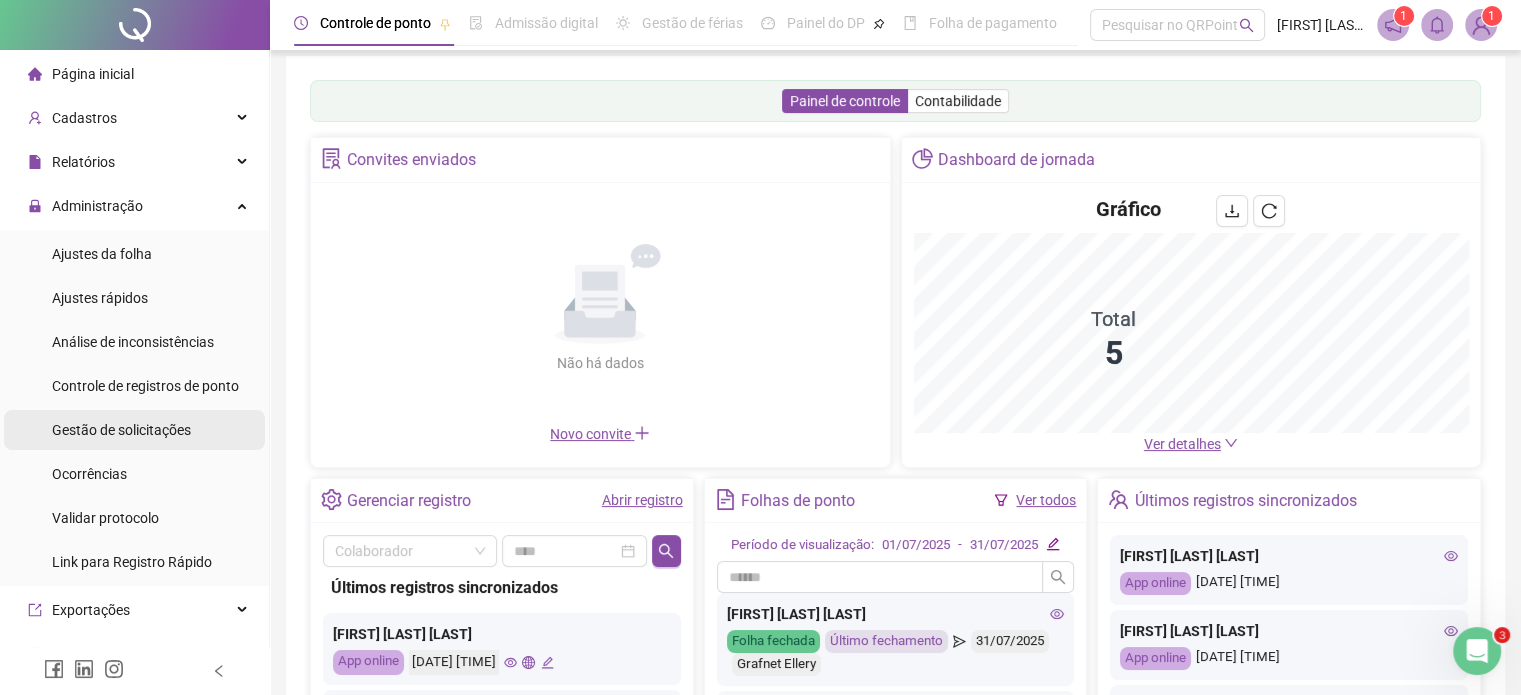 click on "Gestão de solicitações" at bounding box center (121, 430) 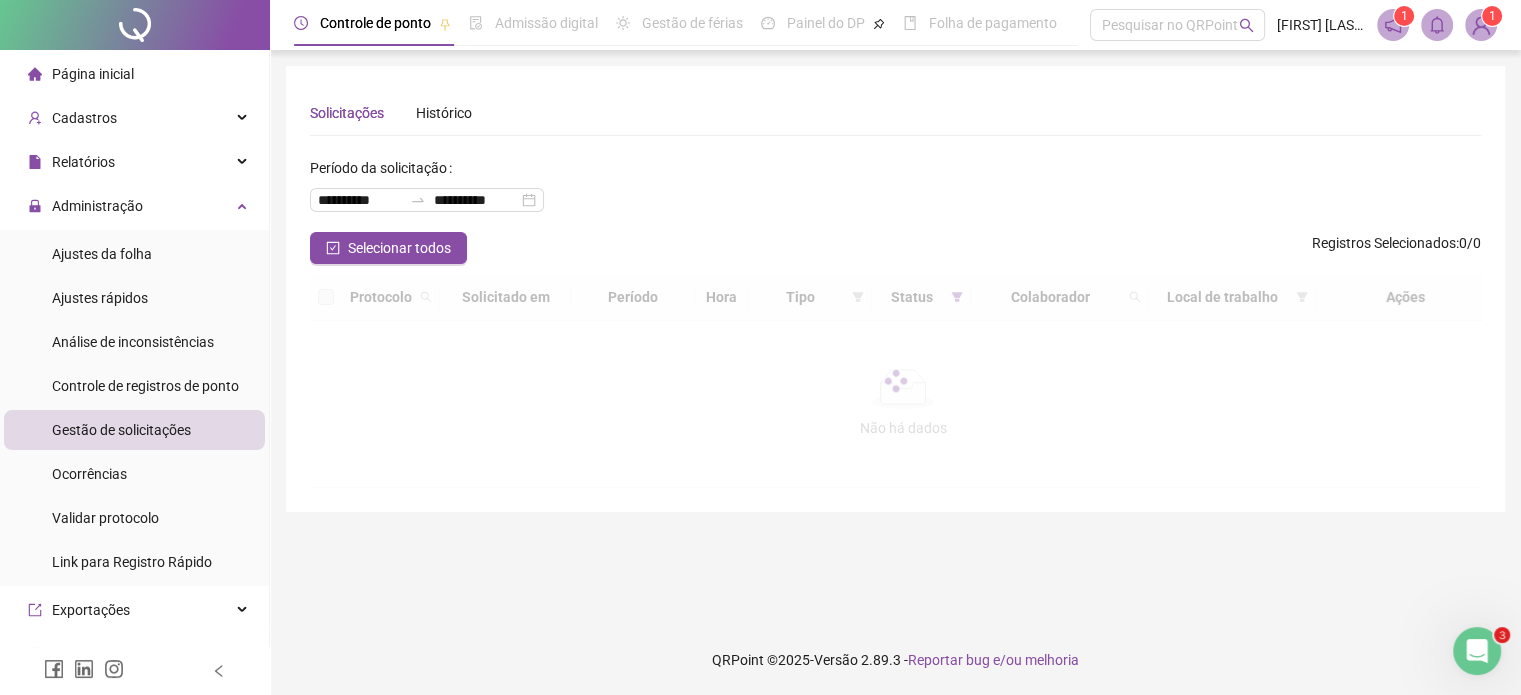 scroll, scrollTop: 0, scrollLeft: 0, axis: both 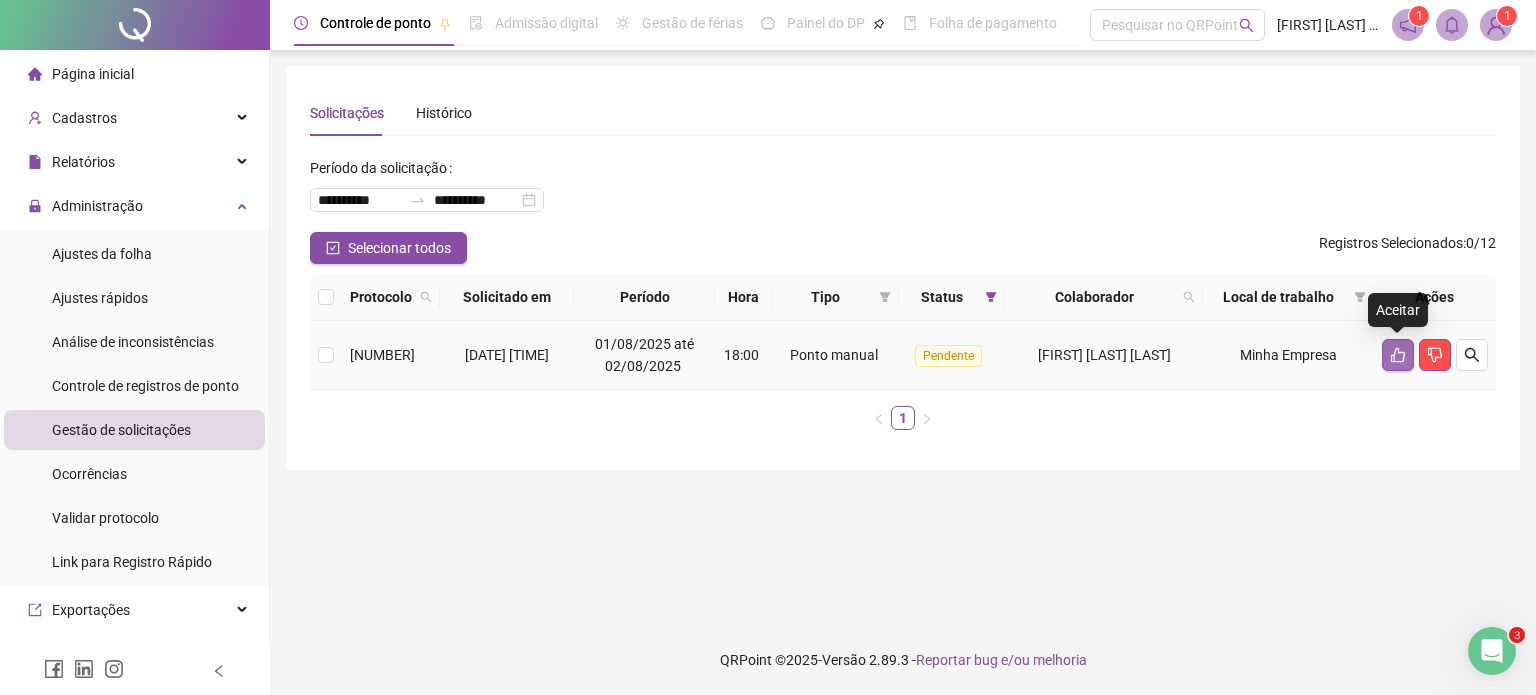 click 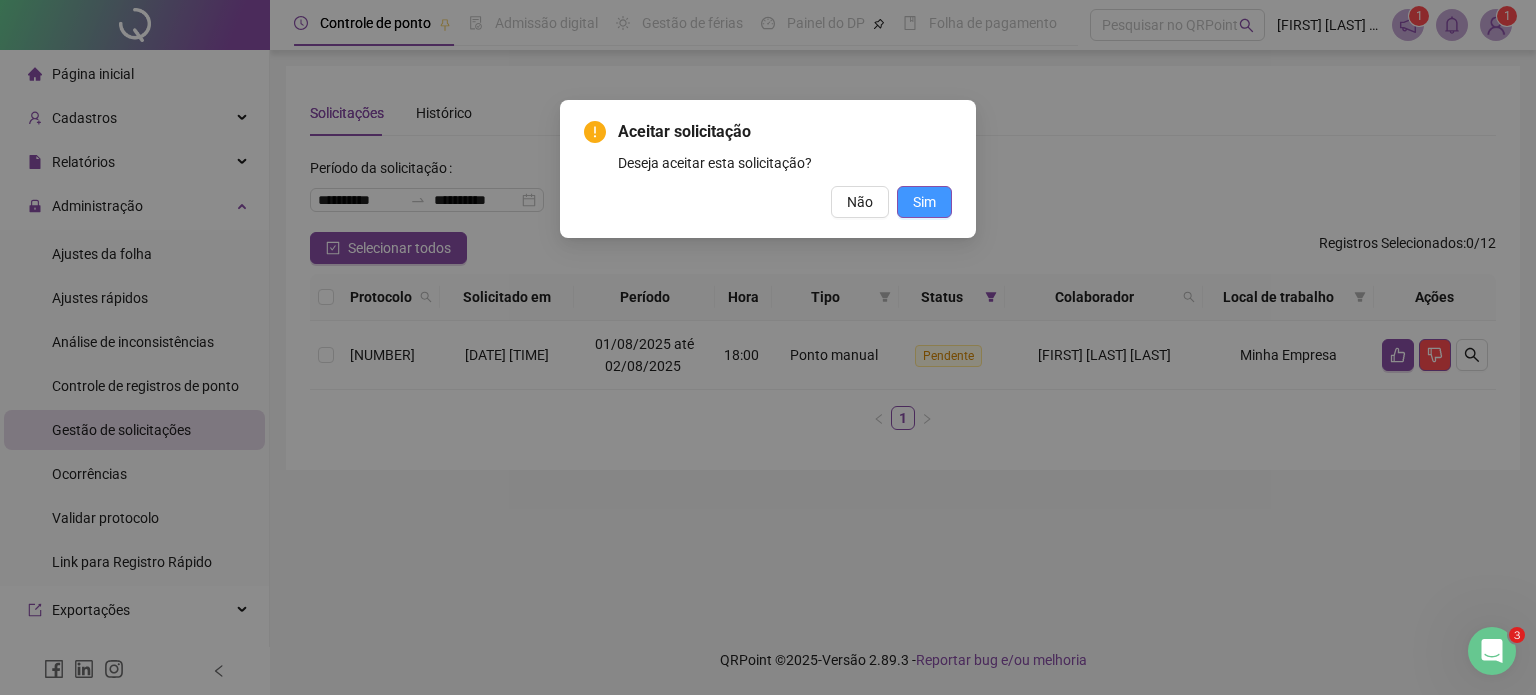 click on "Sim" at bounding box center (924, 202) 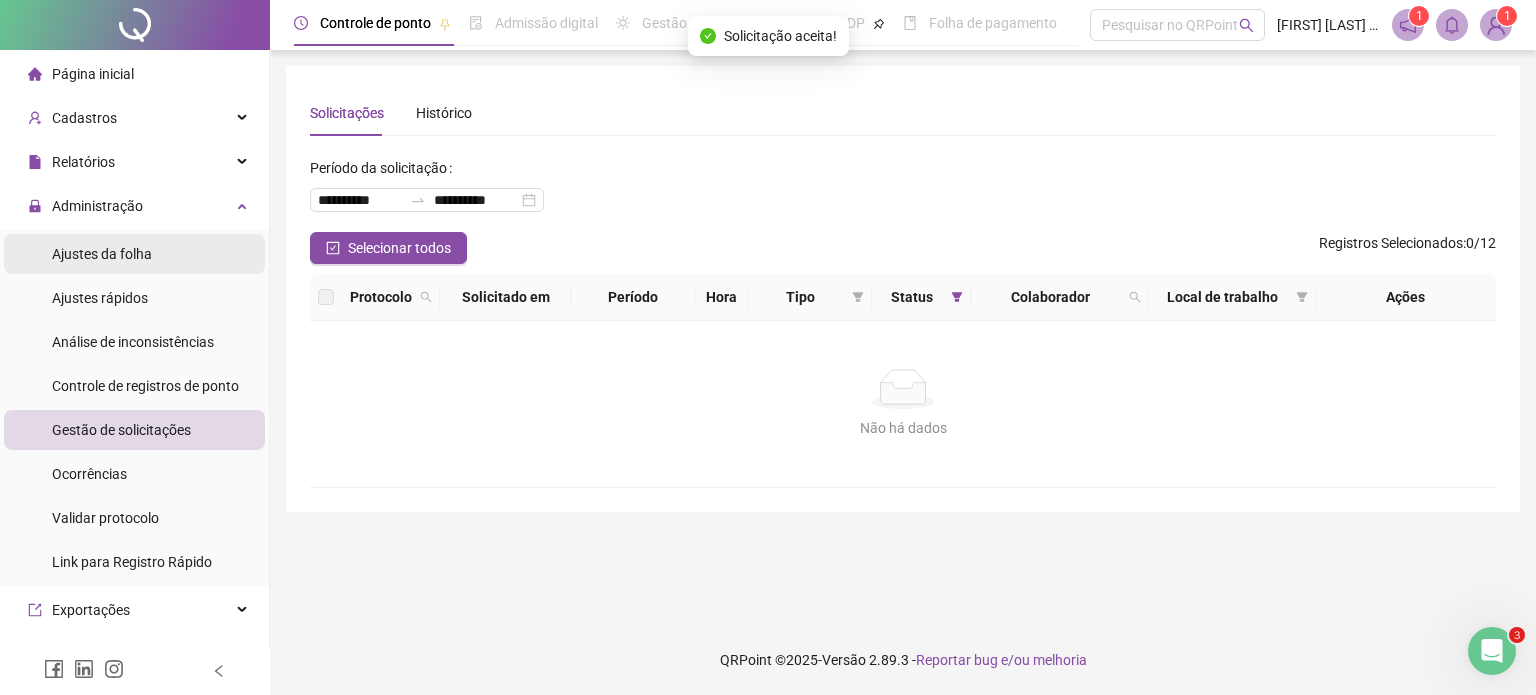 click on "Ajustes da folha" at bounding box center (102, 254) 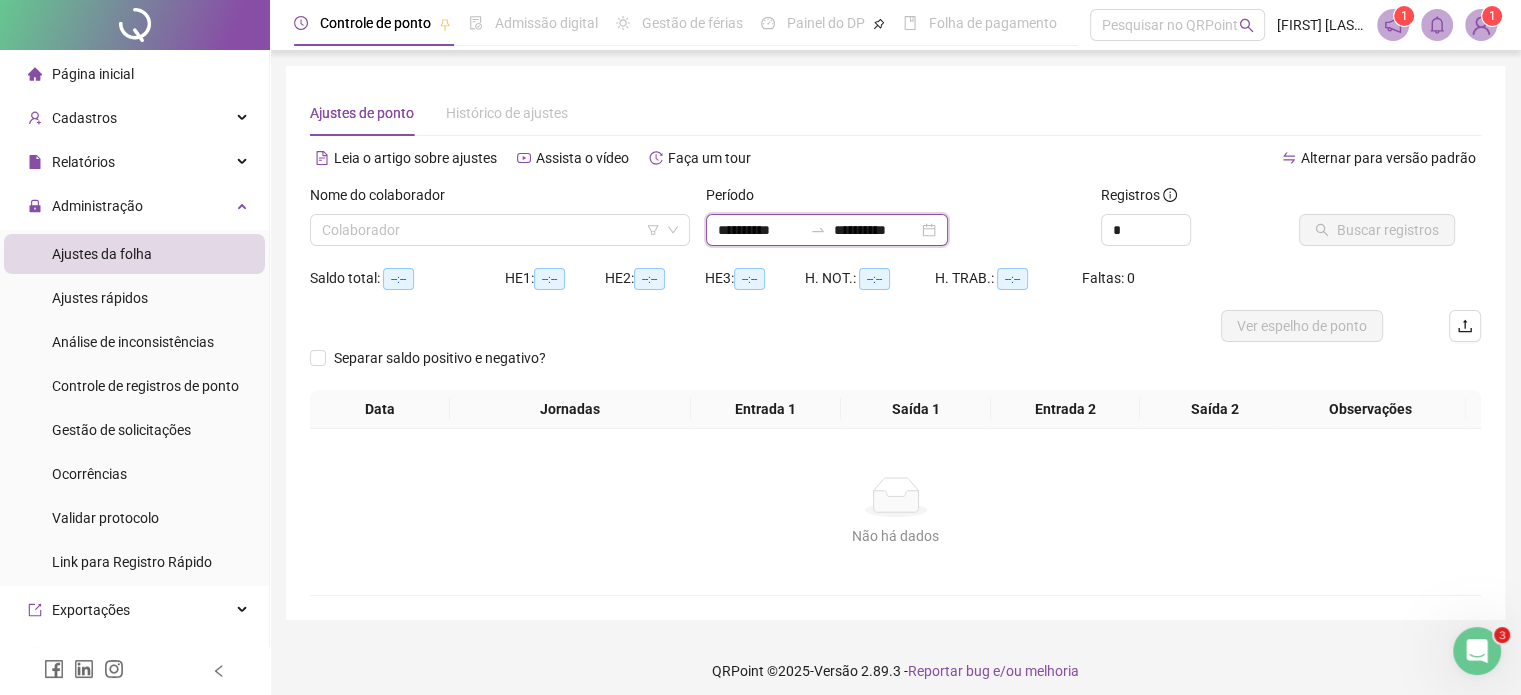 click on "**********" at bounding box center [760, 230] 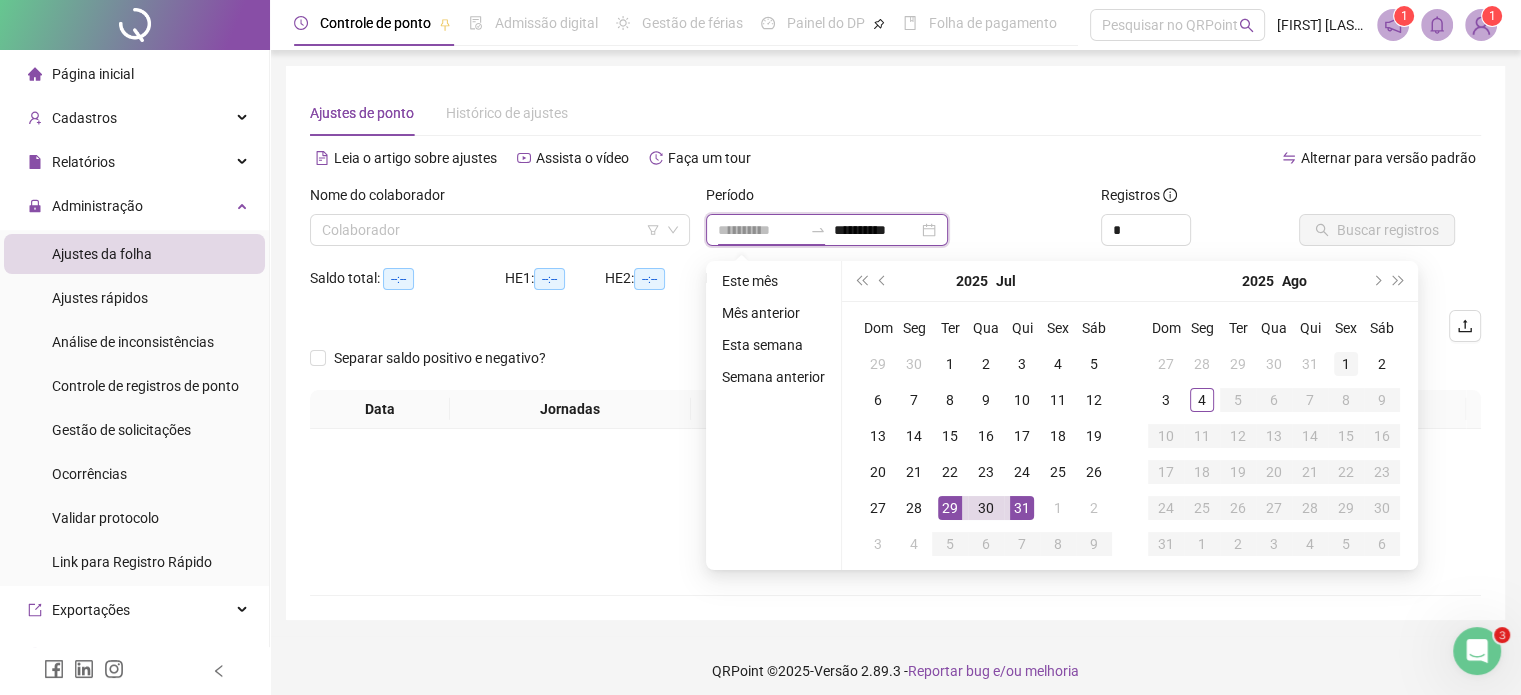 type on "**********" 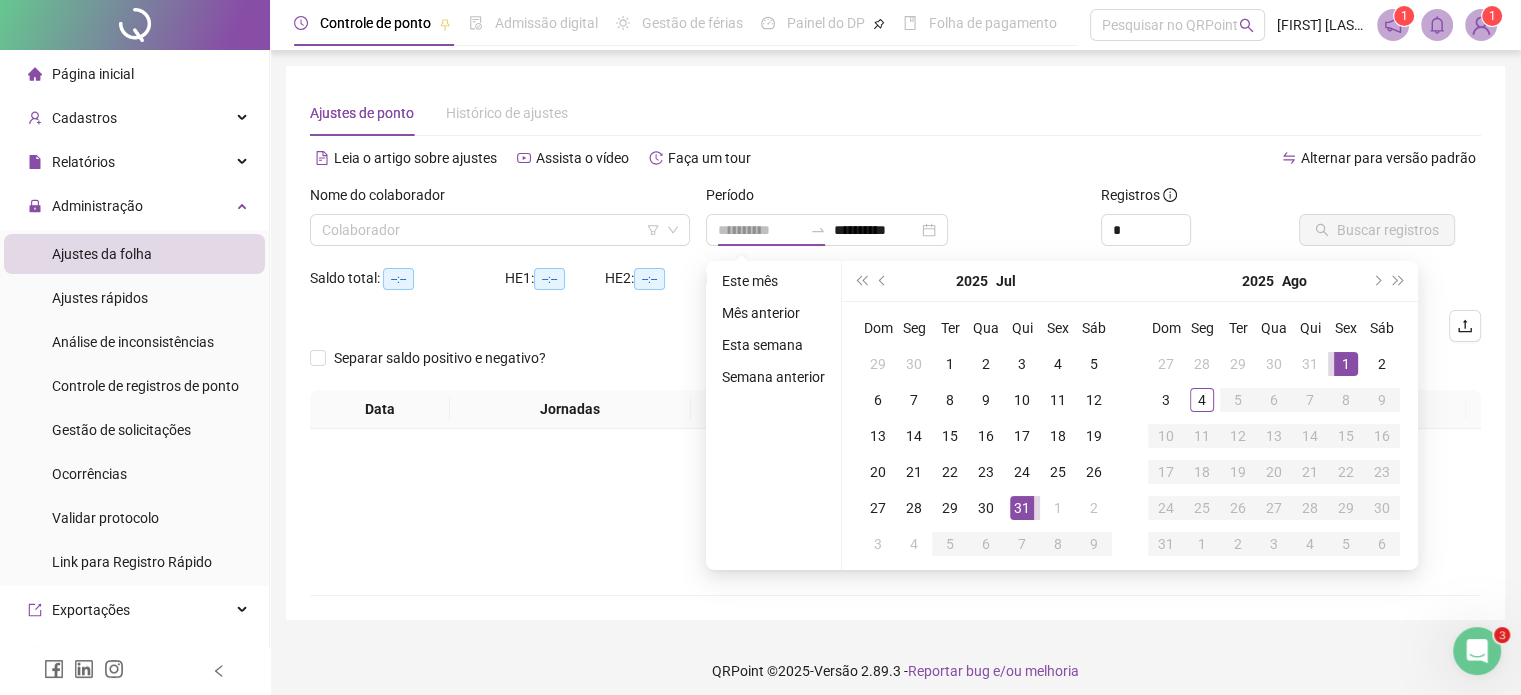 click on "1" at bounding box center [1346, 364] 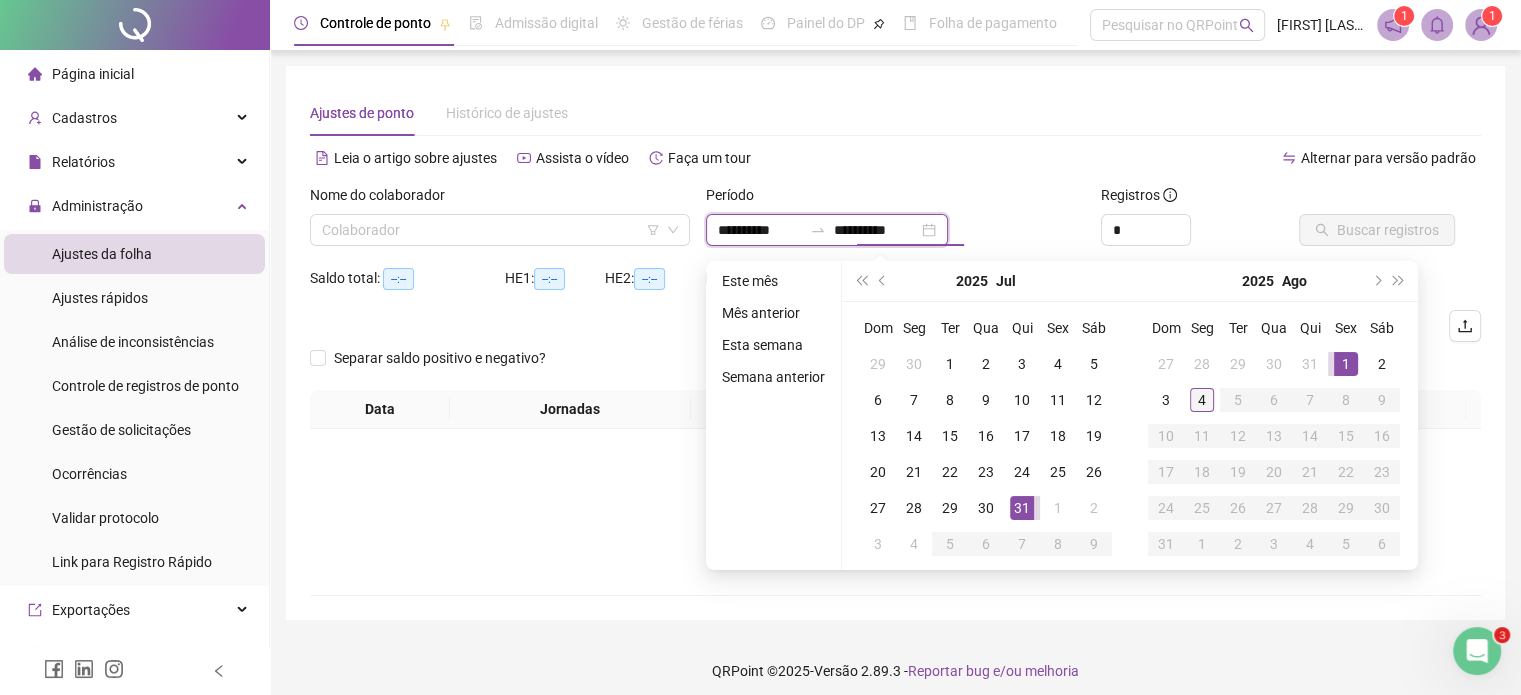 type on "**********" 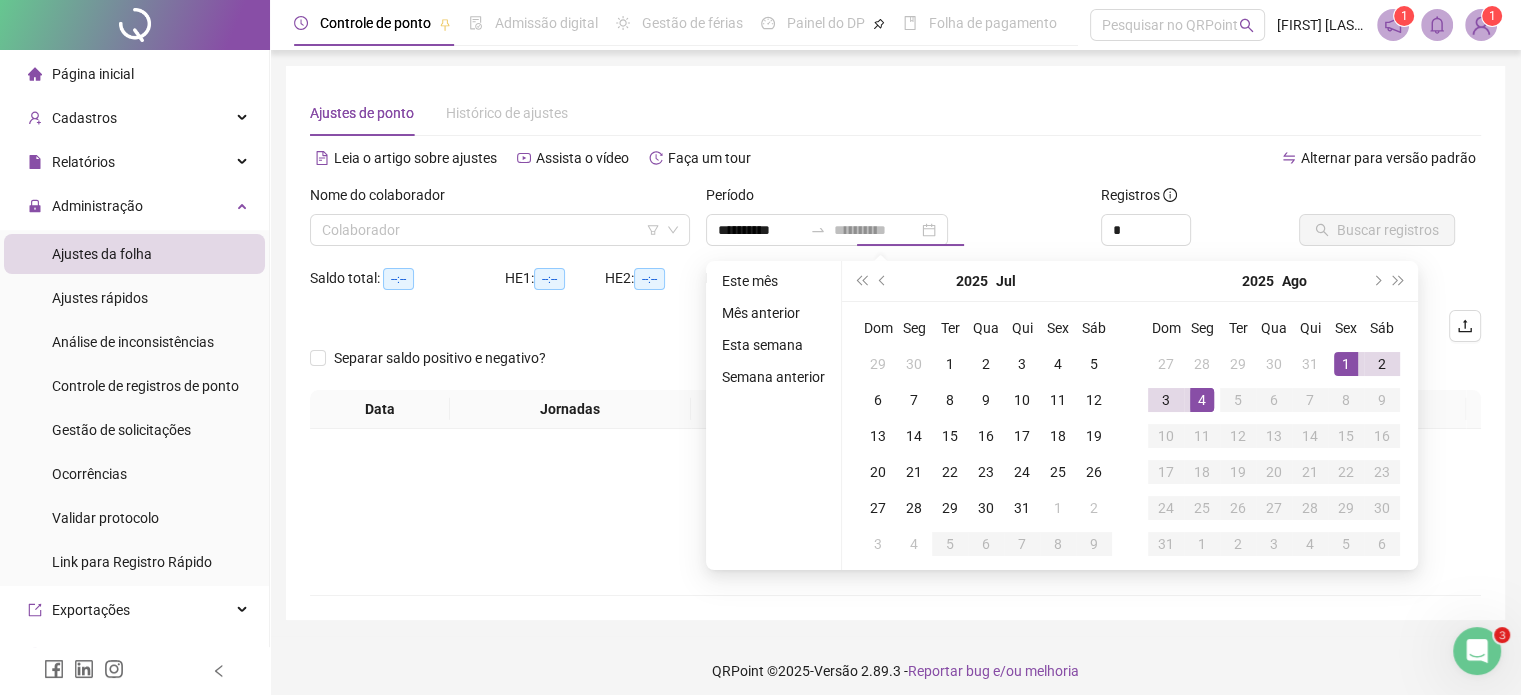 click on "4" at bounding box center [1202, 400] 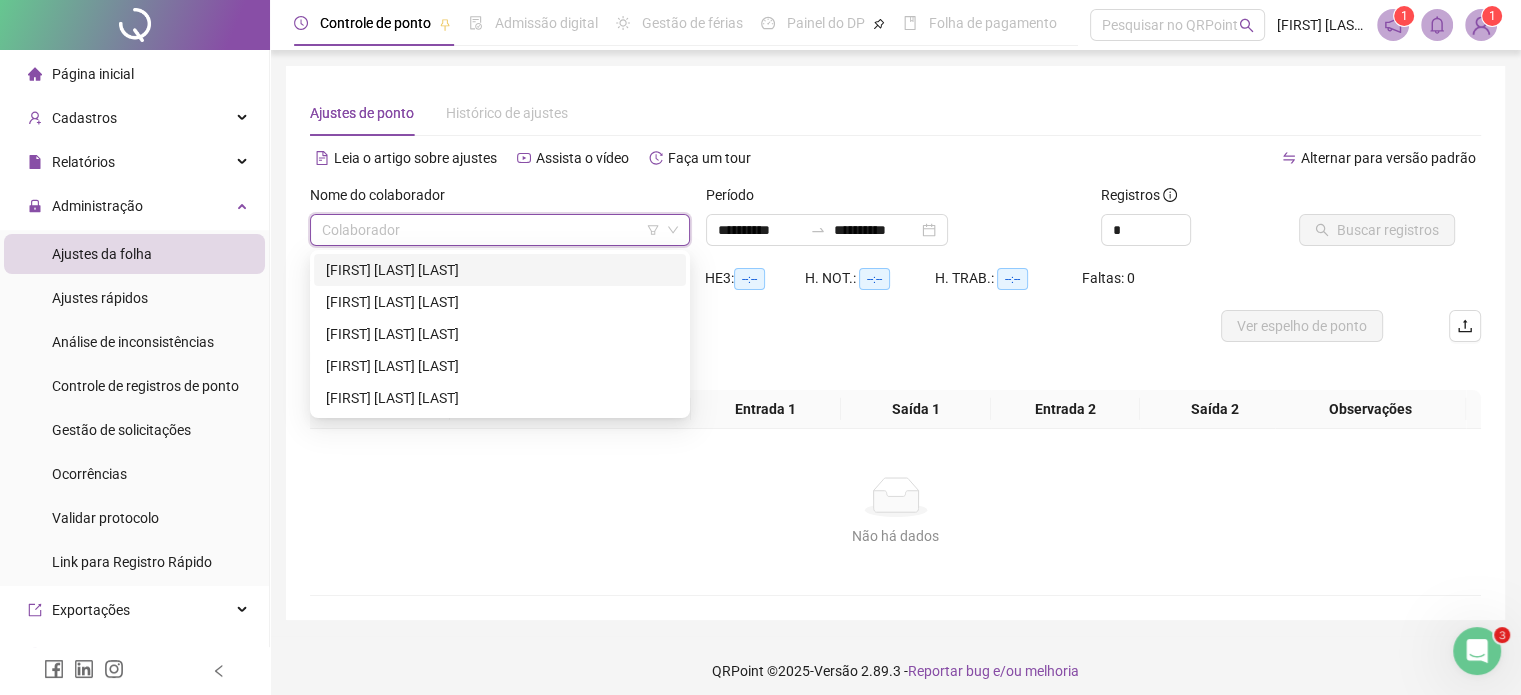 click at bounding box center [491, 230] 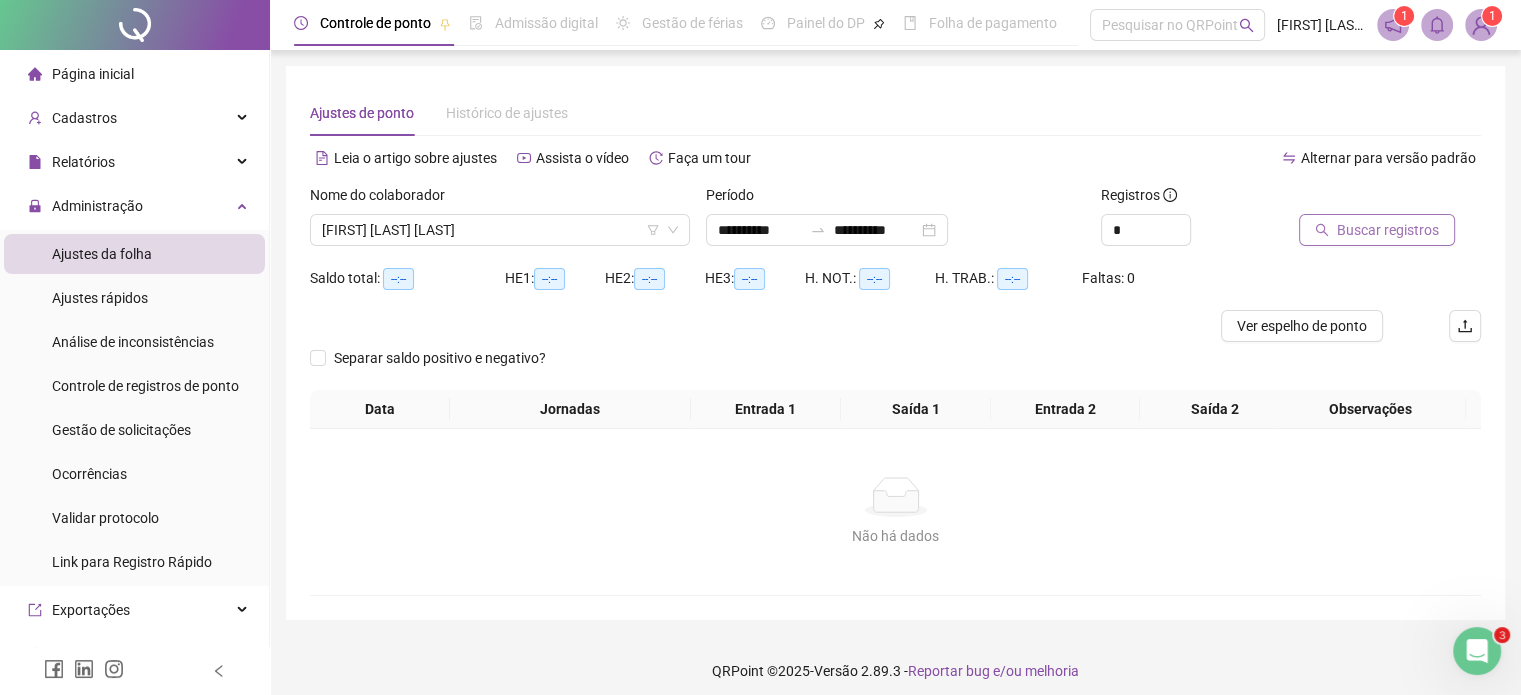 click on "Buscar registros" at bounding box center [1388, 230] 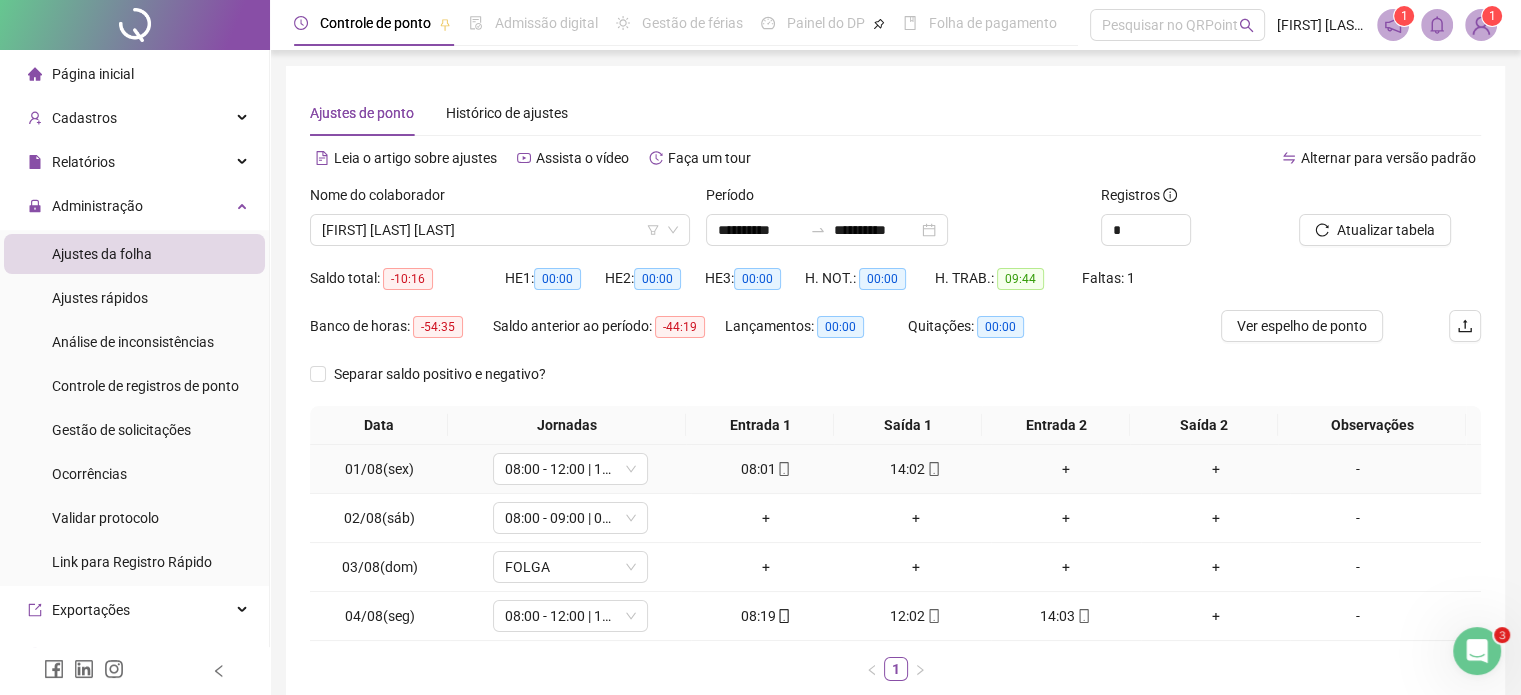 click on "+" at bounding box center (1066, 469) 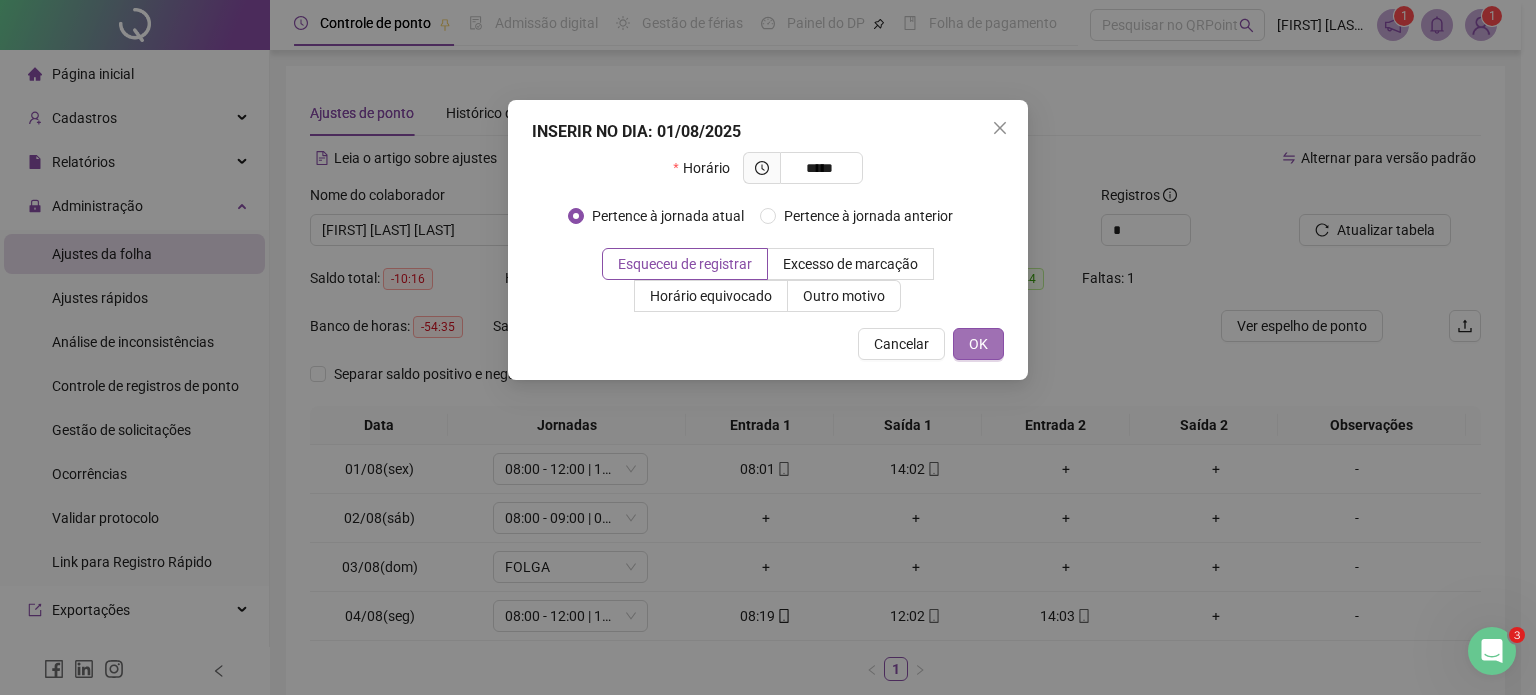 type on "*****" 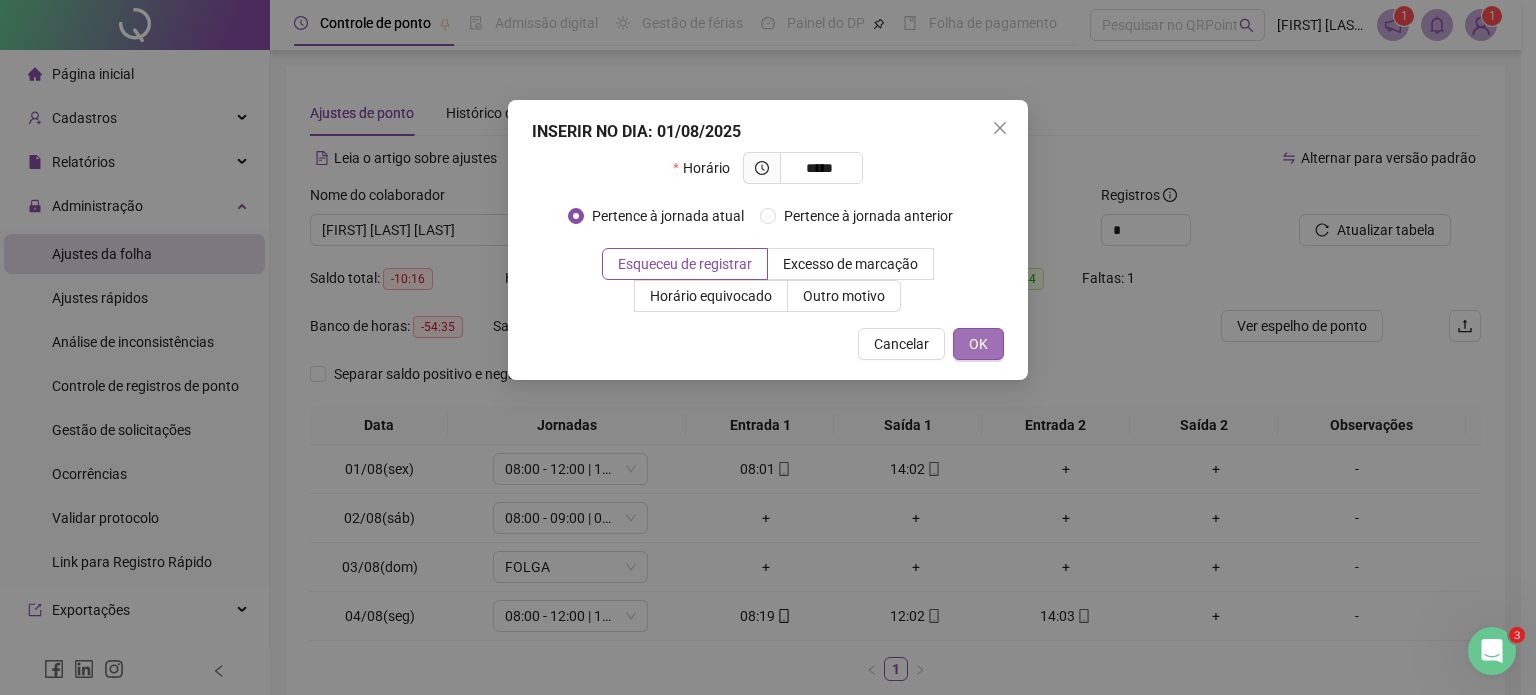 click on "OK" at bounding box center (978, 344) 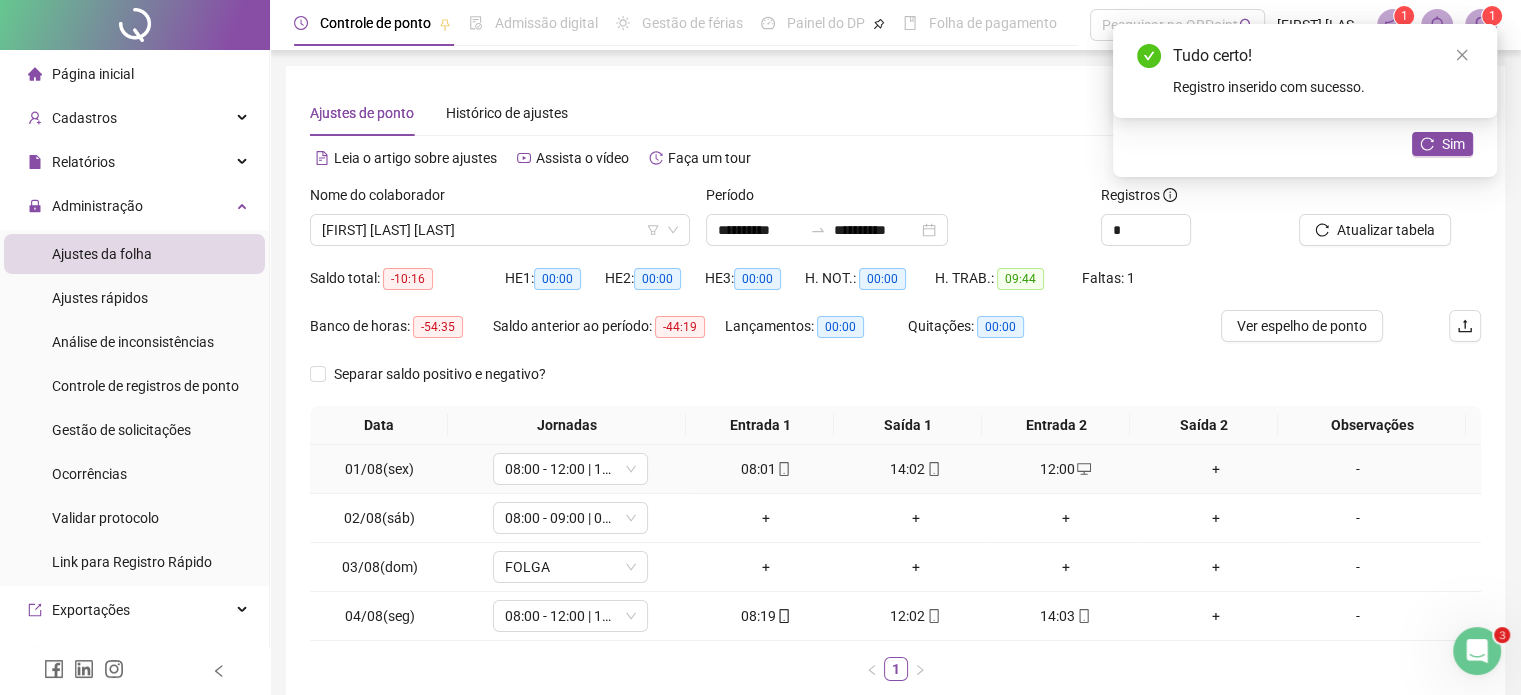 click on "+" at bounding box center [1216, 469] 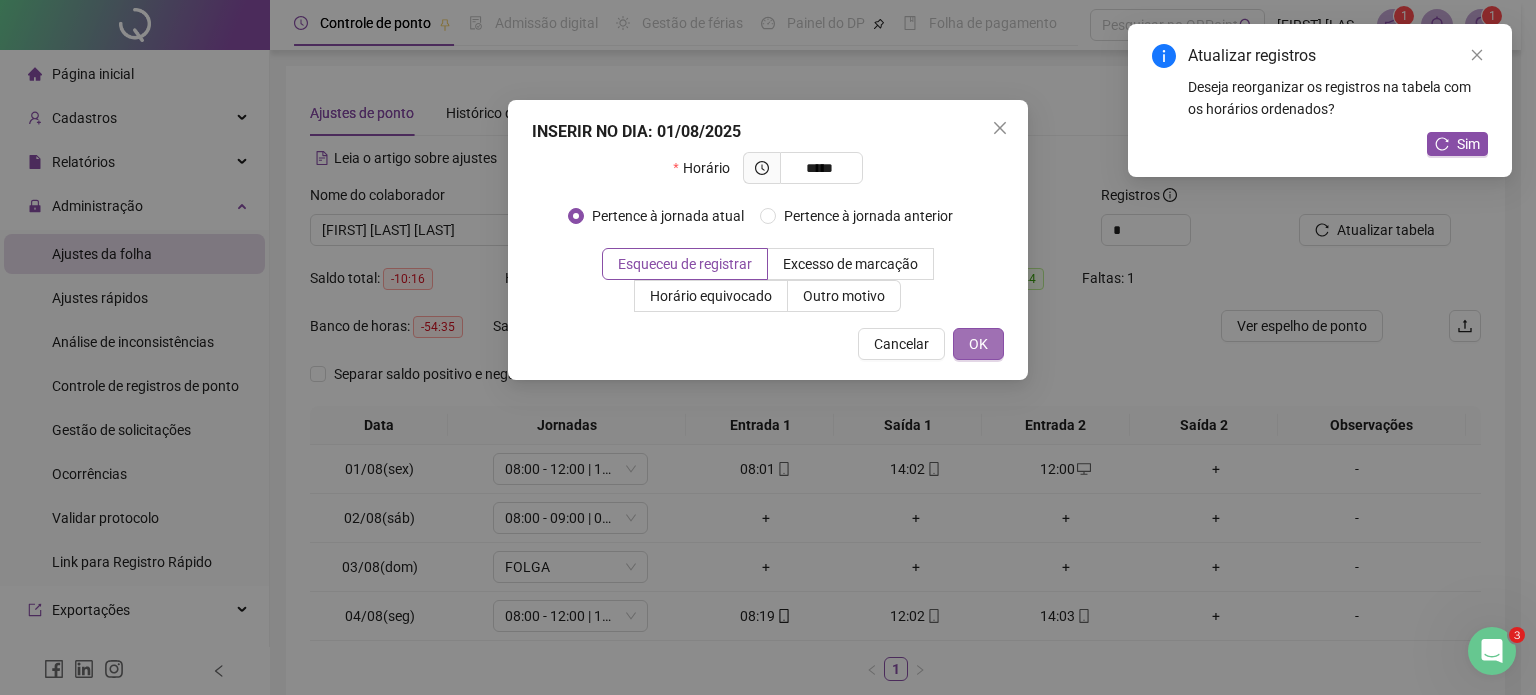 type on "*****" 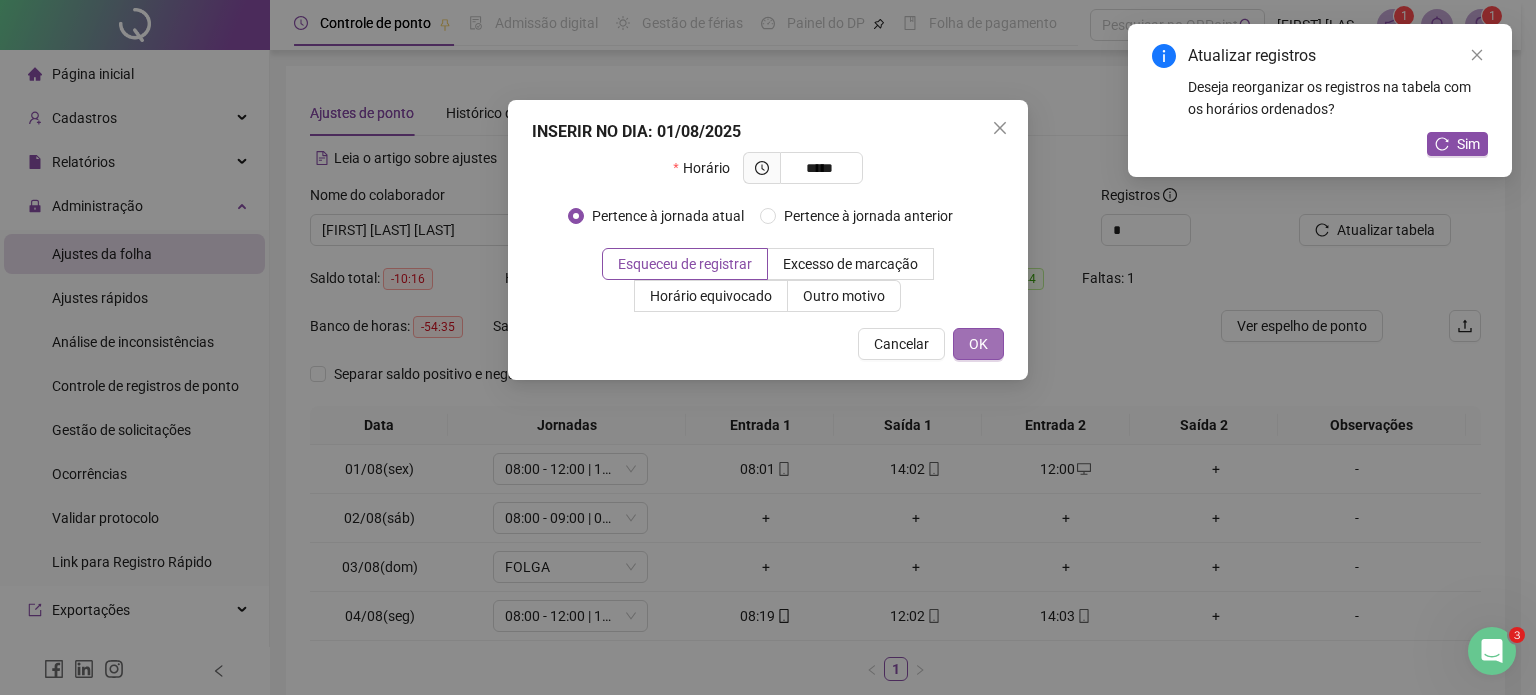 click on "OK" at bounding box center (978, 344) 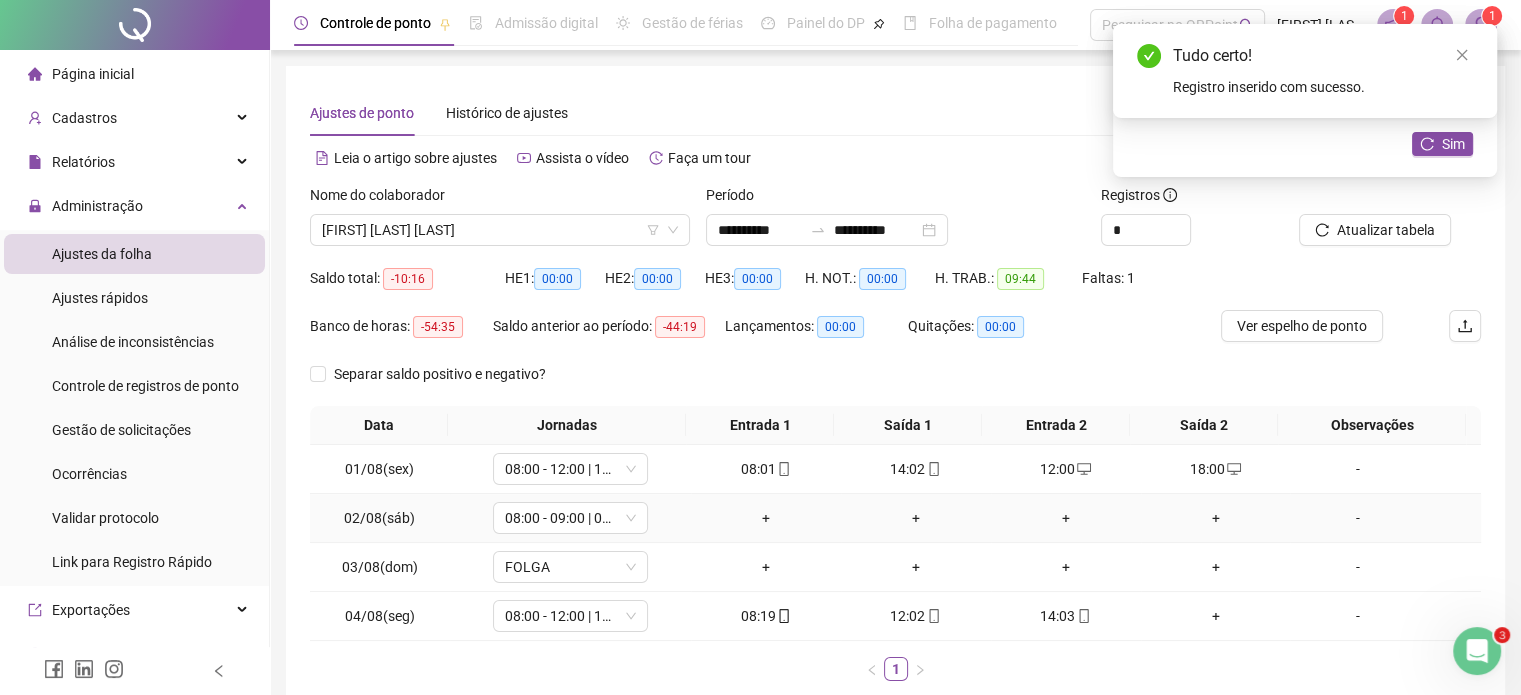 click on "-" at bounding box center [1357, 518] 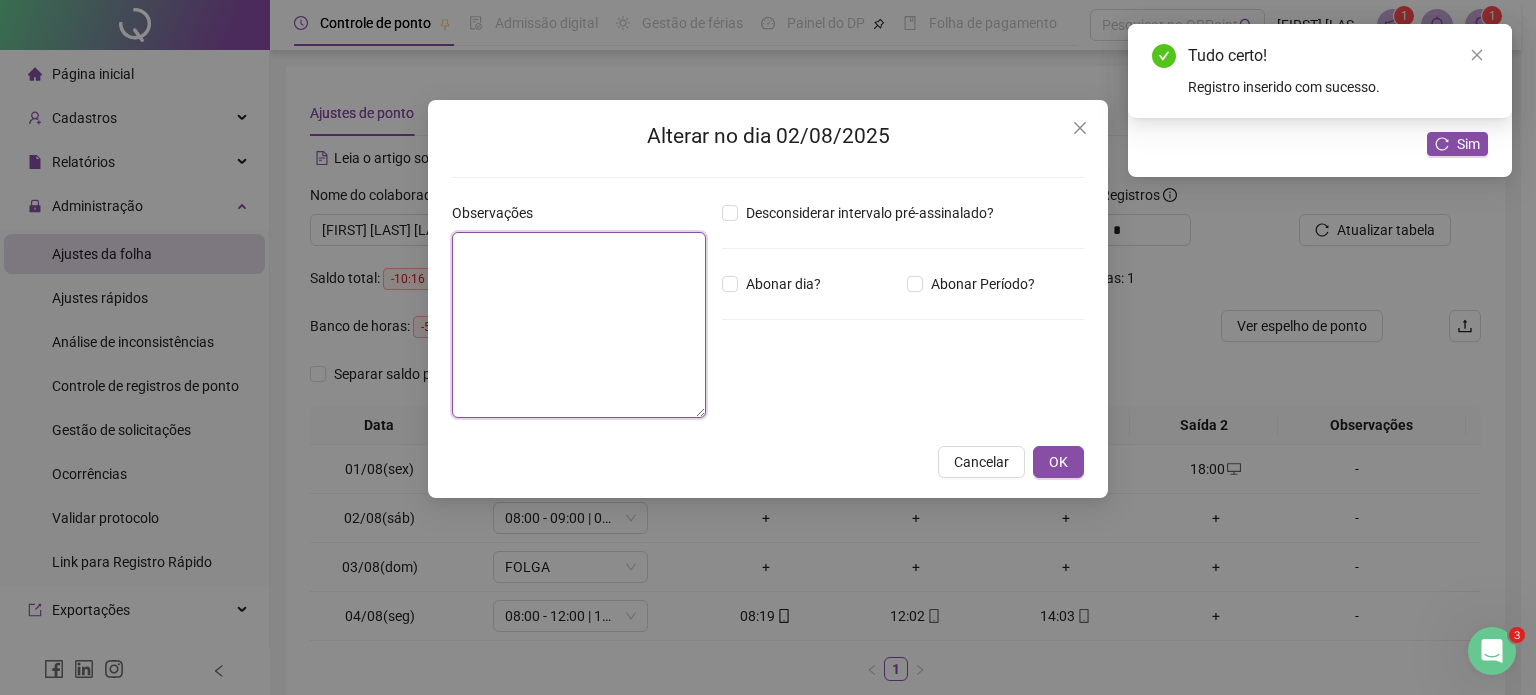click at bounding box center [579, 325] 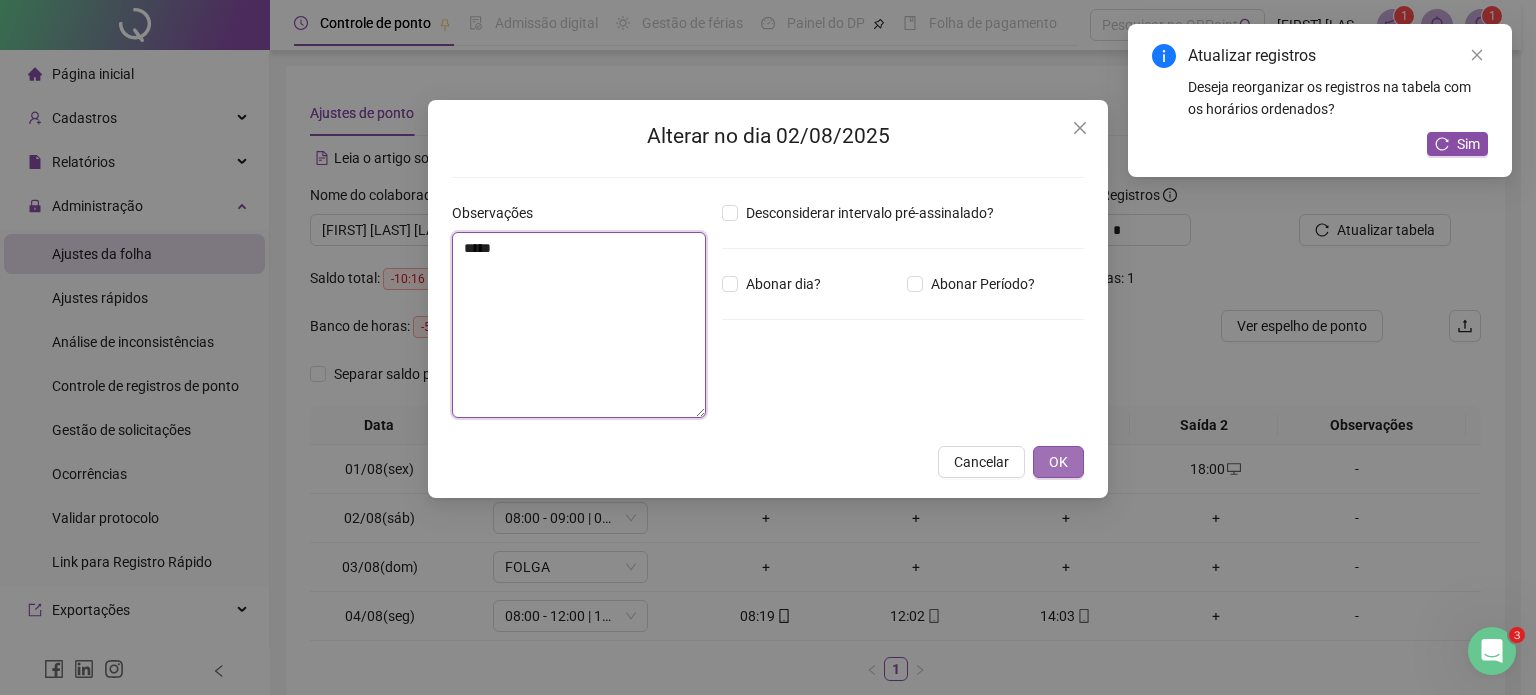 type on "*****" 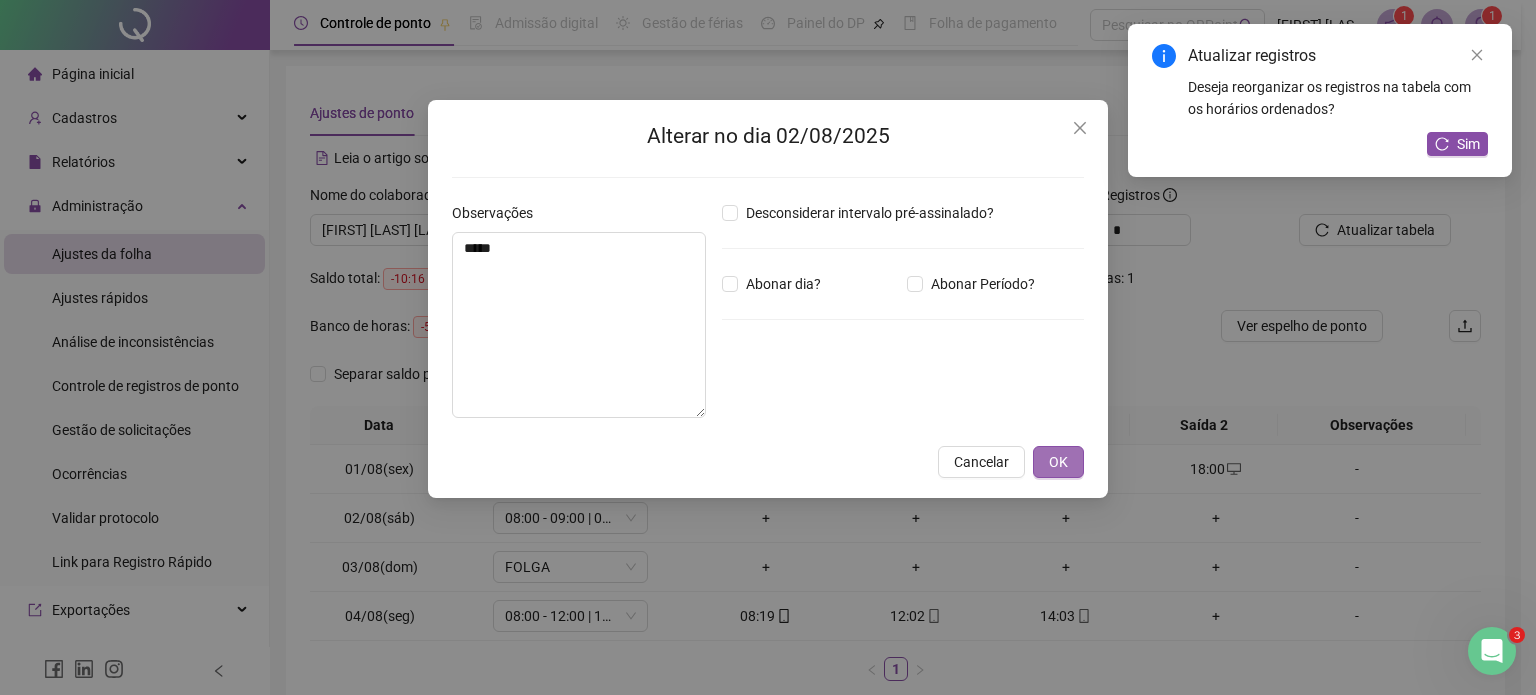 click on "OK" at bounding box center [1058, 462] 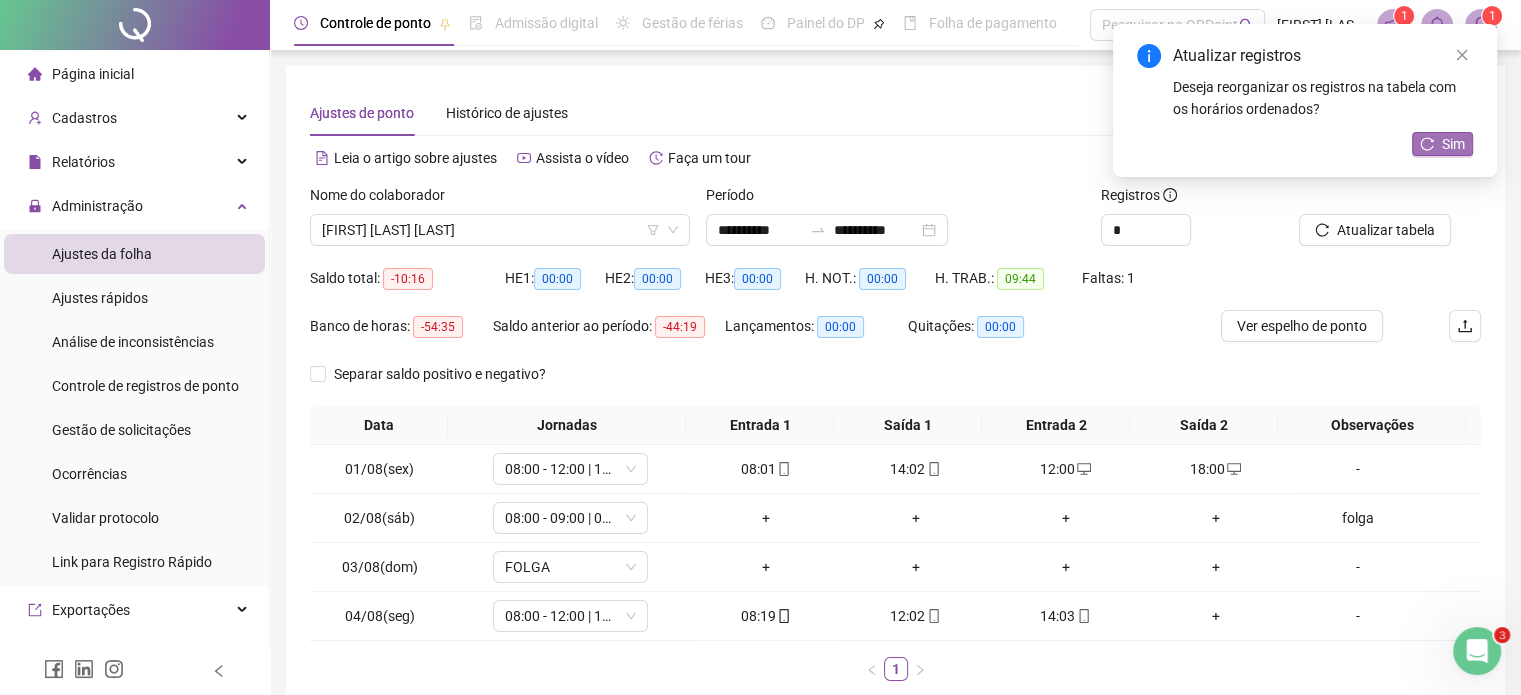 click on "Sim" at bounding box center (1442, 144) 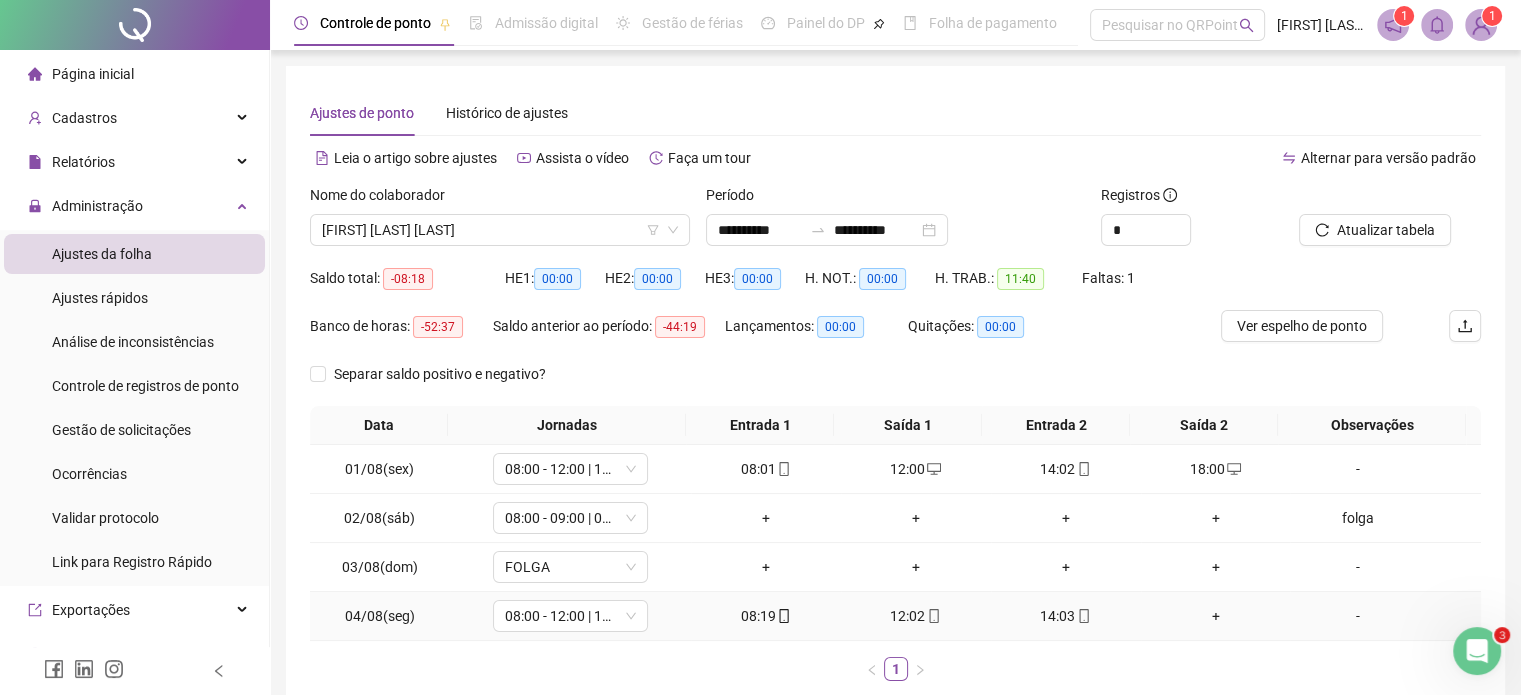 click on "+" at bounding box center [1216, 616] 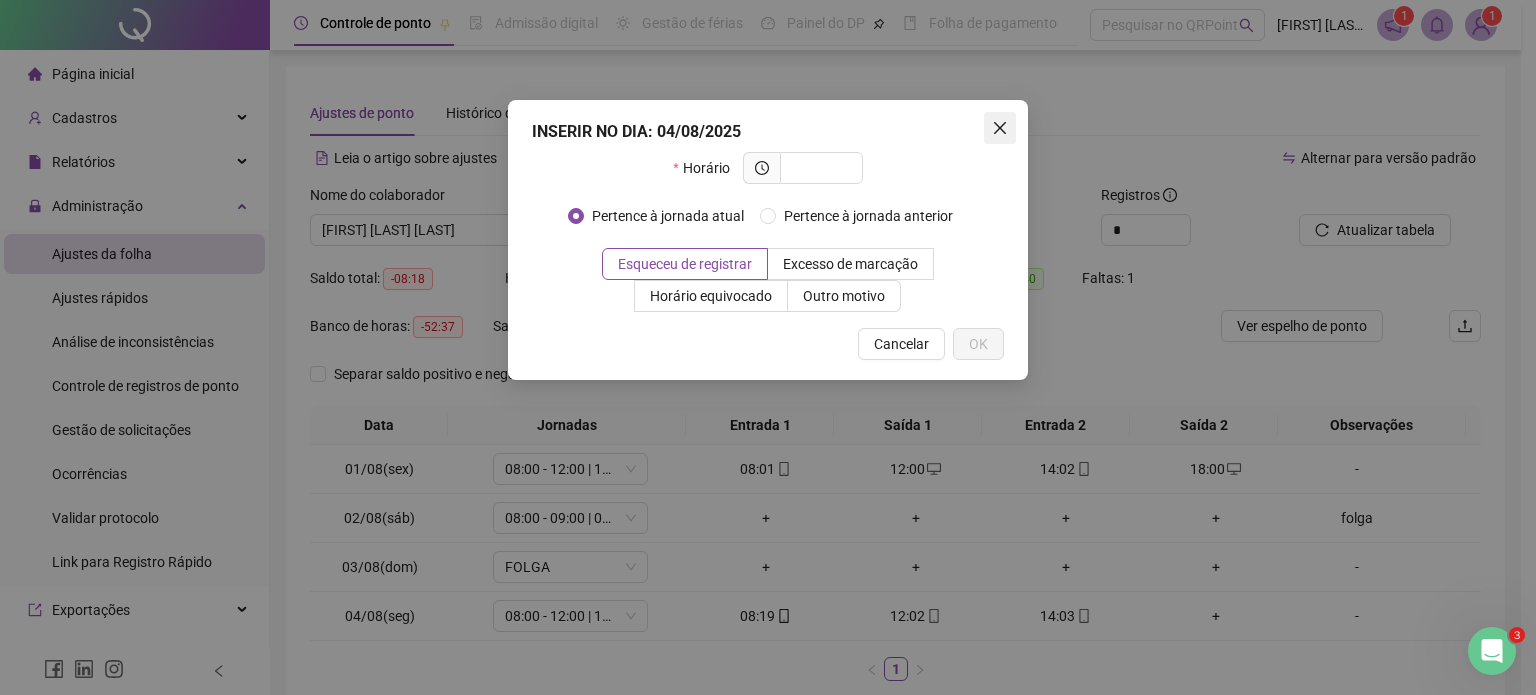 click 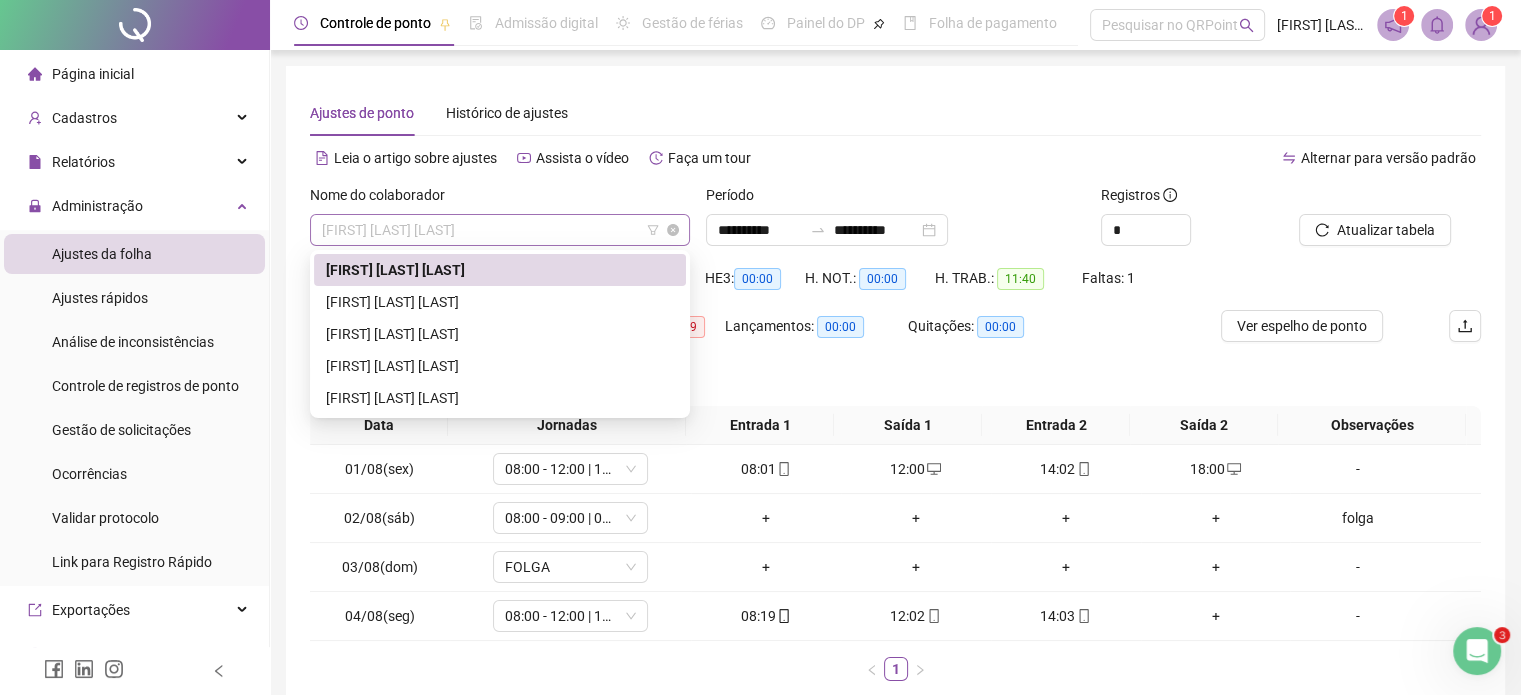 click on "[FIRST] [LAST] [LAST]" at bounding box center (500, 230) 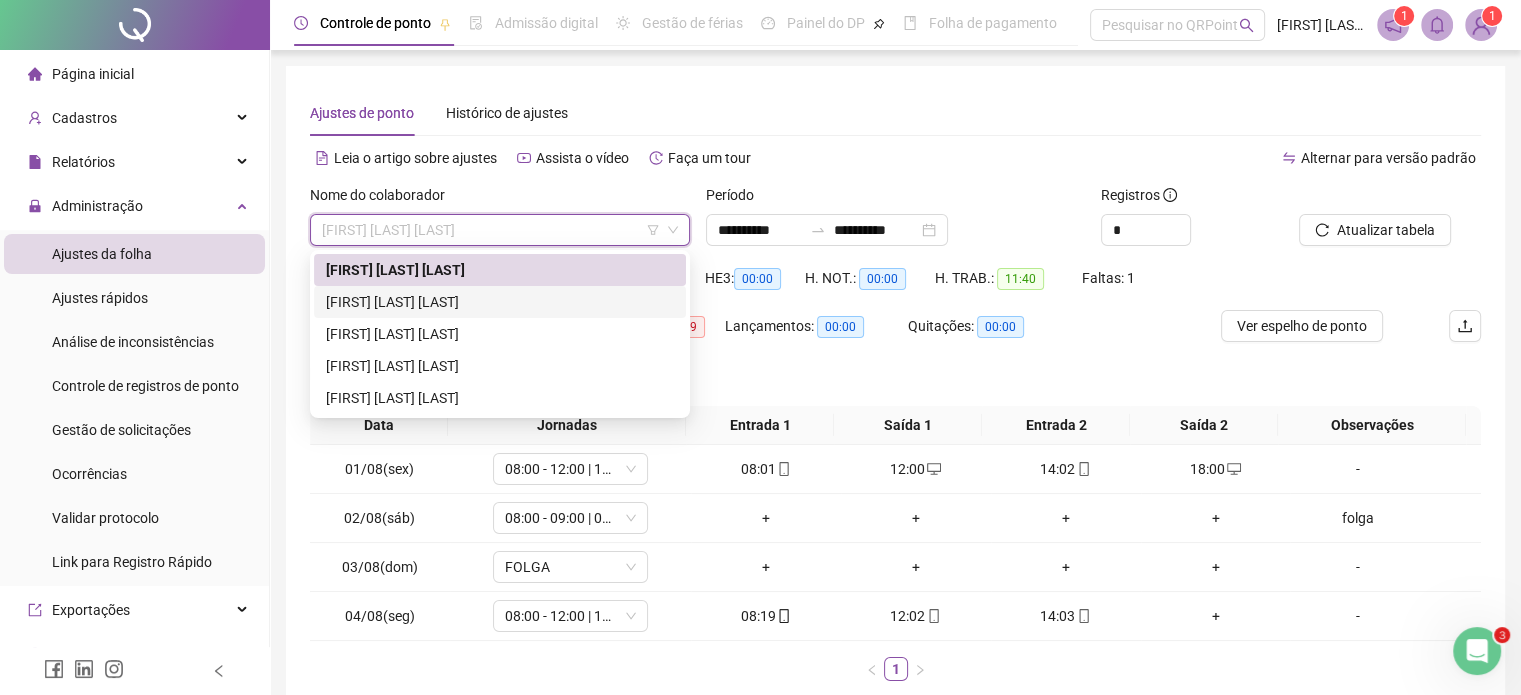 click on "[FIRST] [LAST] [LAST]" at bounding box center [500, 302] 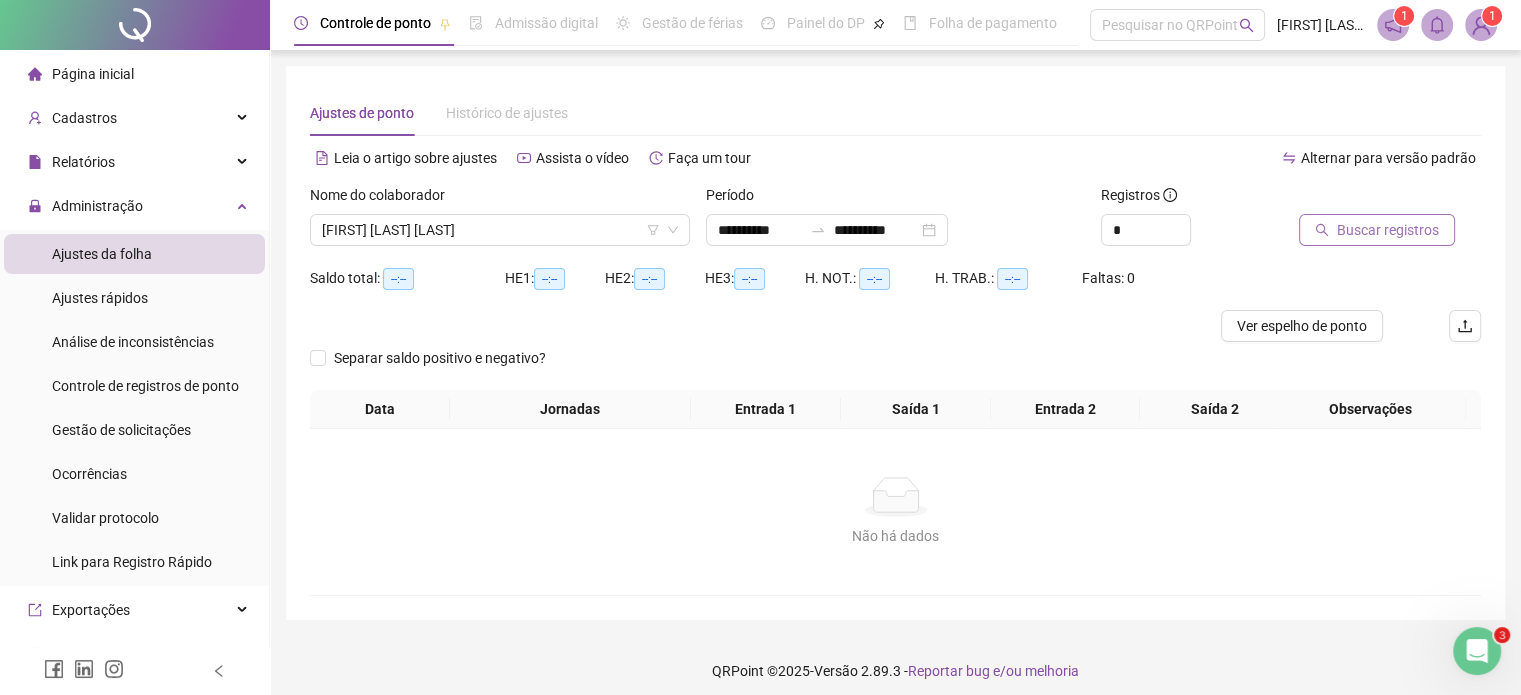 click on "Buscar registros" at bounding box center [1388, 230] 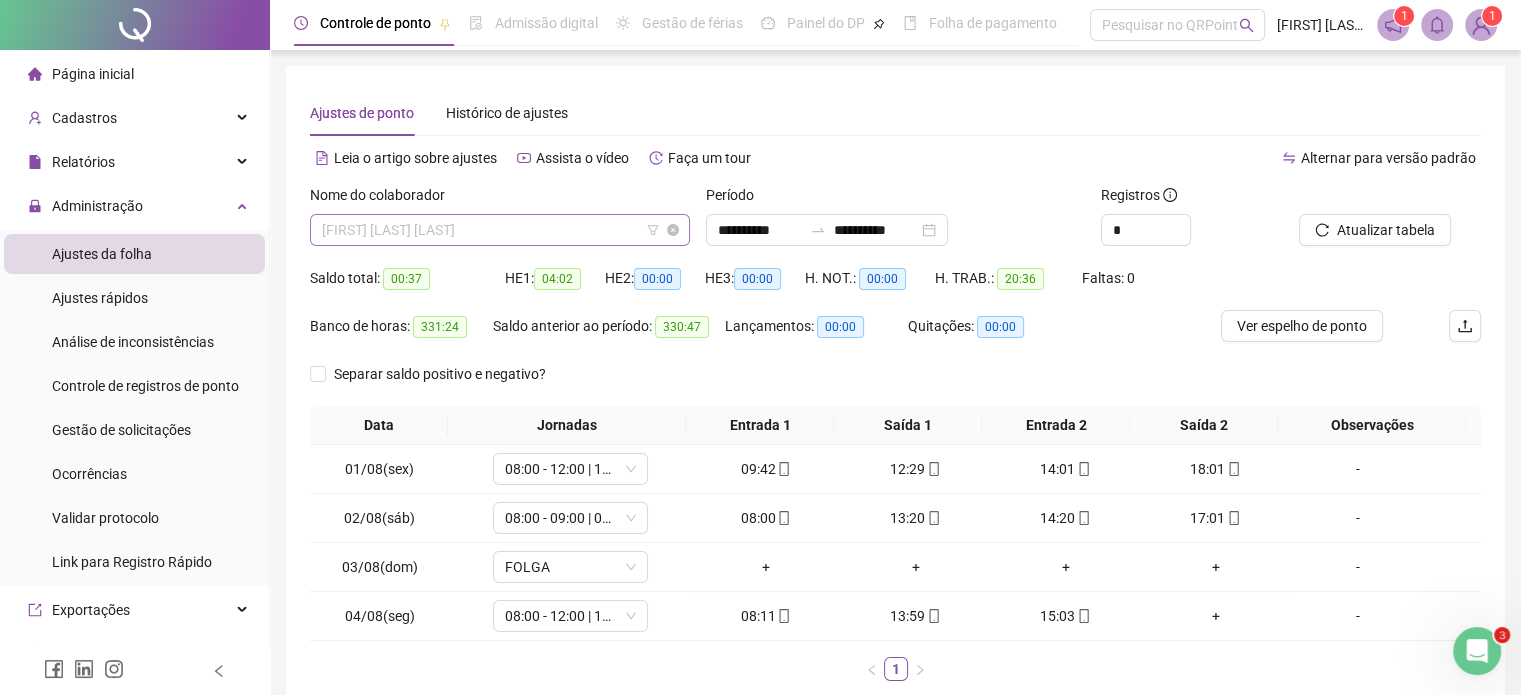 click on "[FIRST] [LAST] [LAST]" at bounding box center [500, 230] 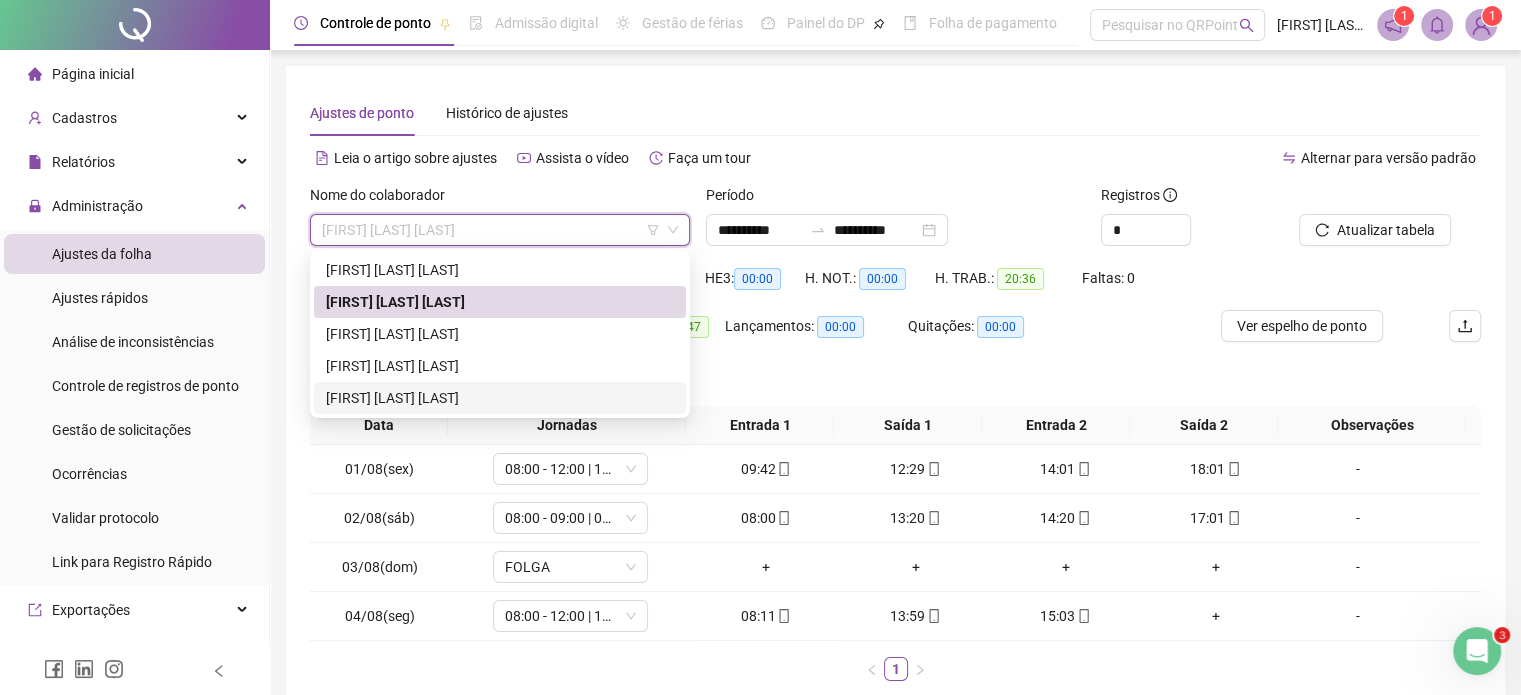 click on "[FIRST] [LAST] [LAST]" at bounding box center [500, 398] 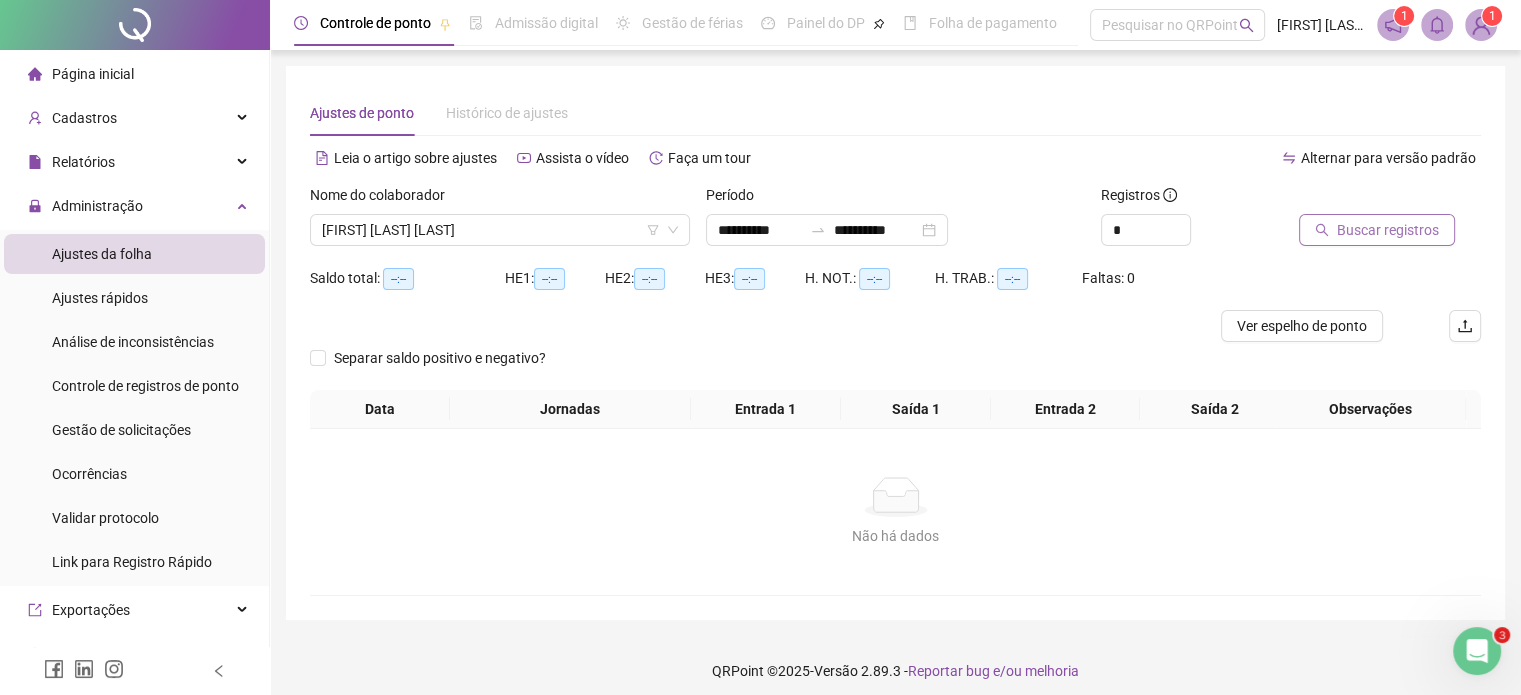 click on "Buscar registros" at bounding box center [1388, 230] 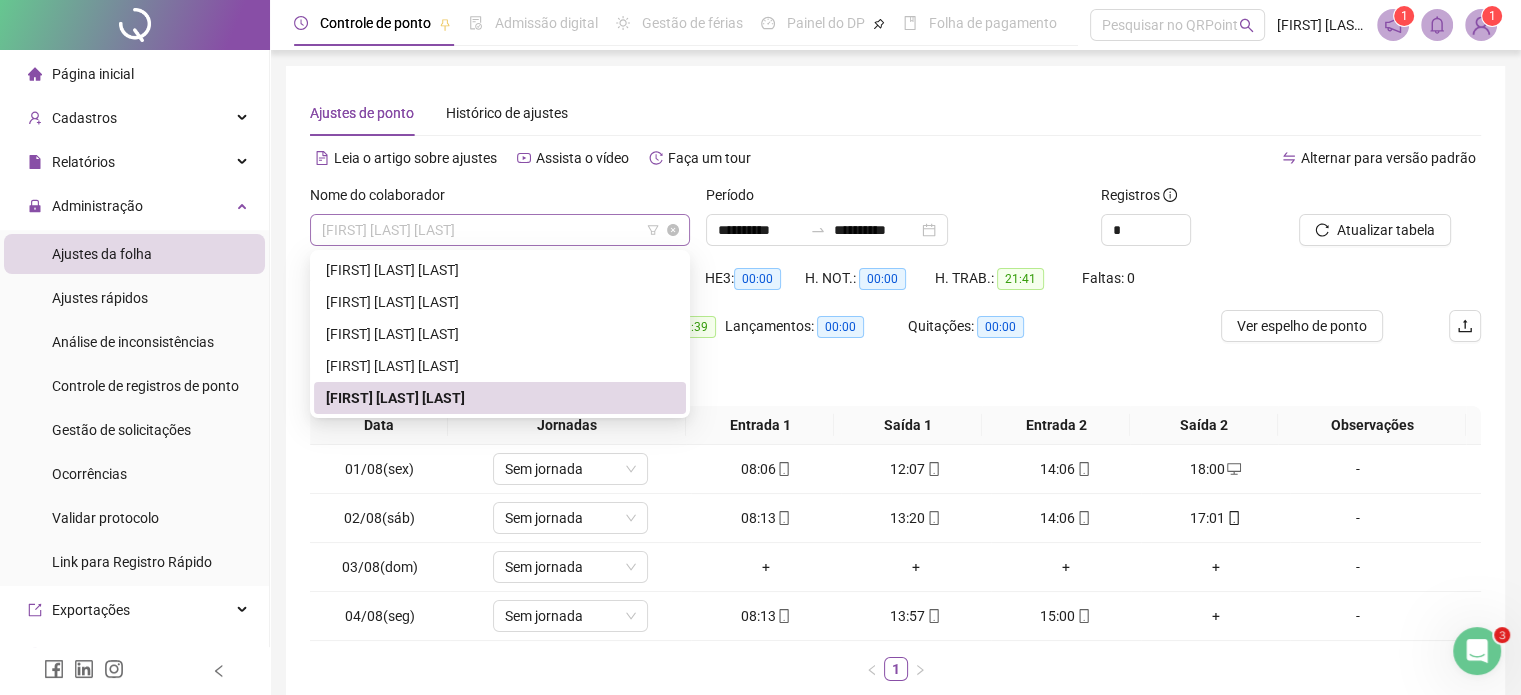 click on "[FIRST] [LAST] [LAST]" at bounding box center [500, 230] 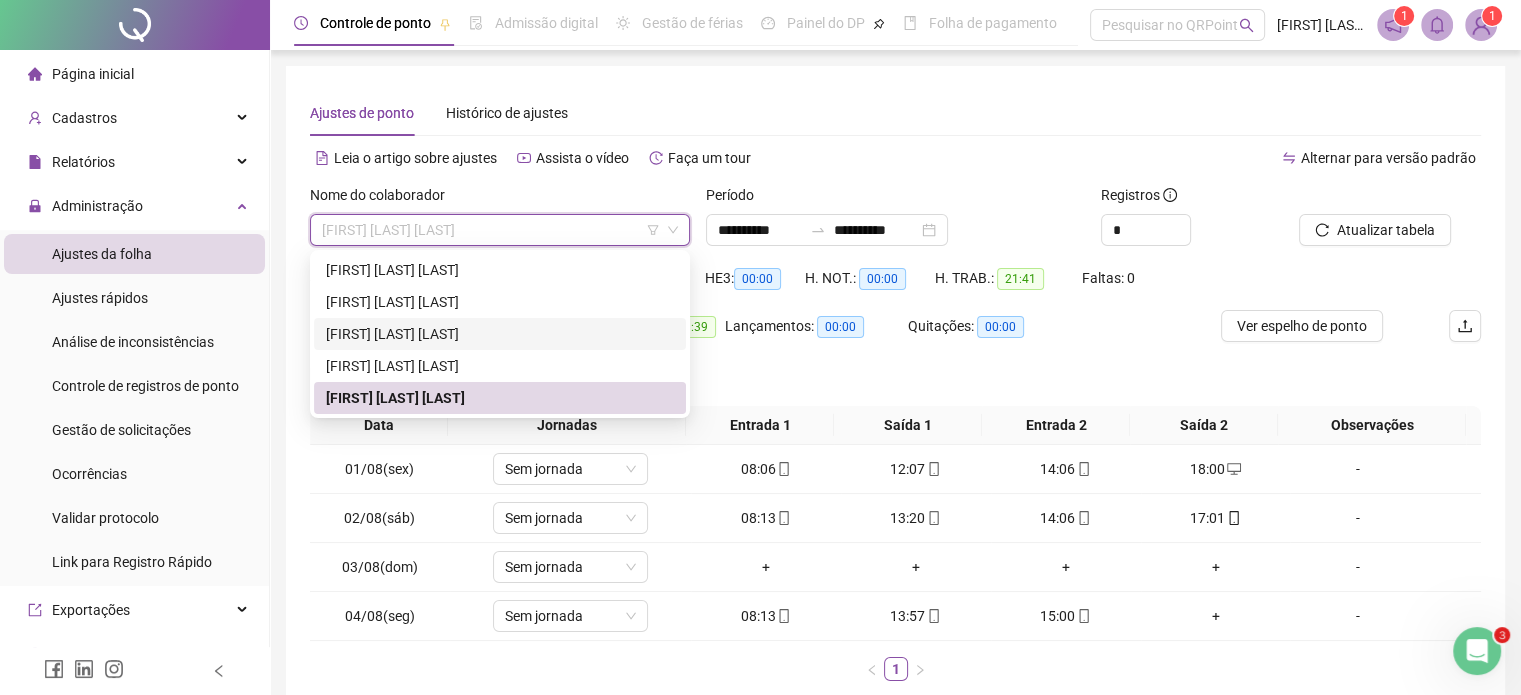 click on "[FIRST] [LAST] [LAST]" at bounding box center [500, 334] 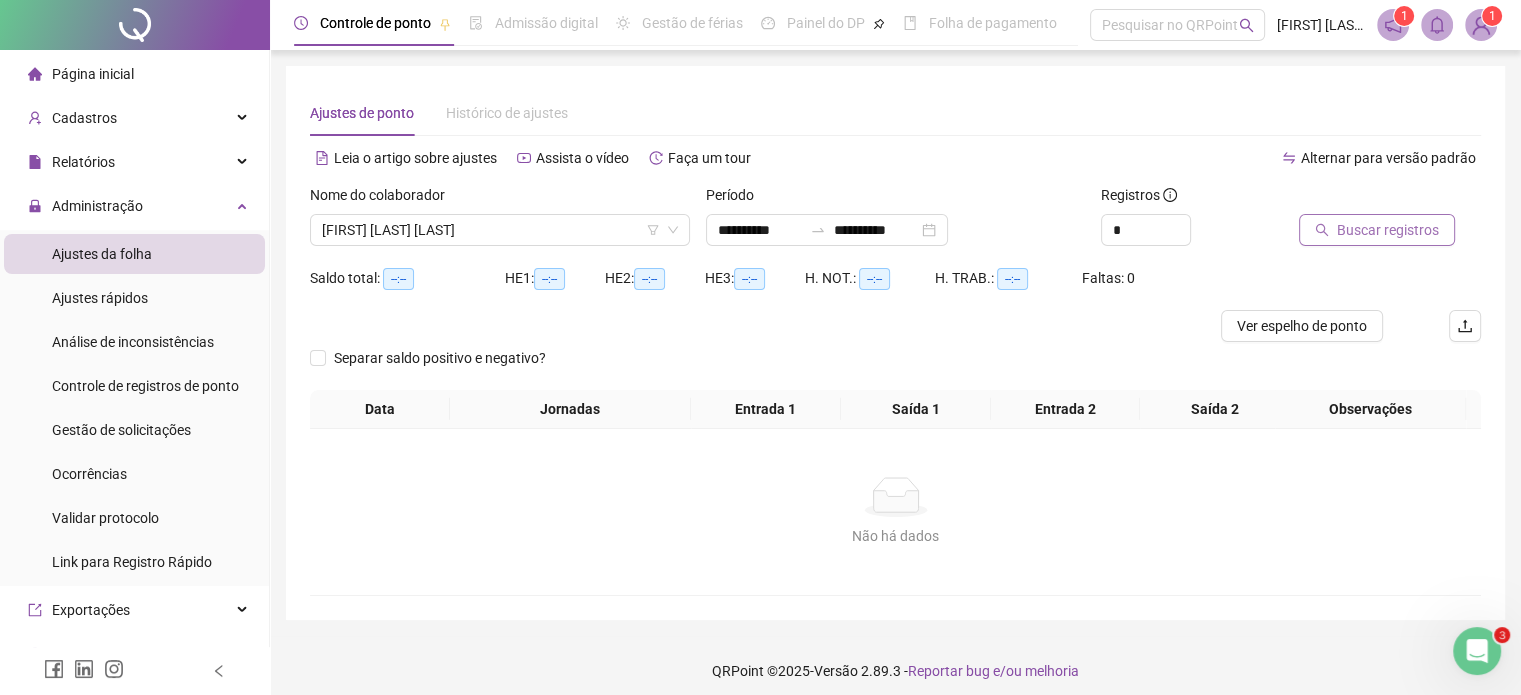 click on "Buscar registros" at bounding box center (1377, 230) 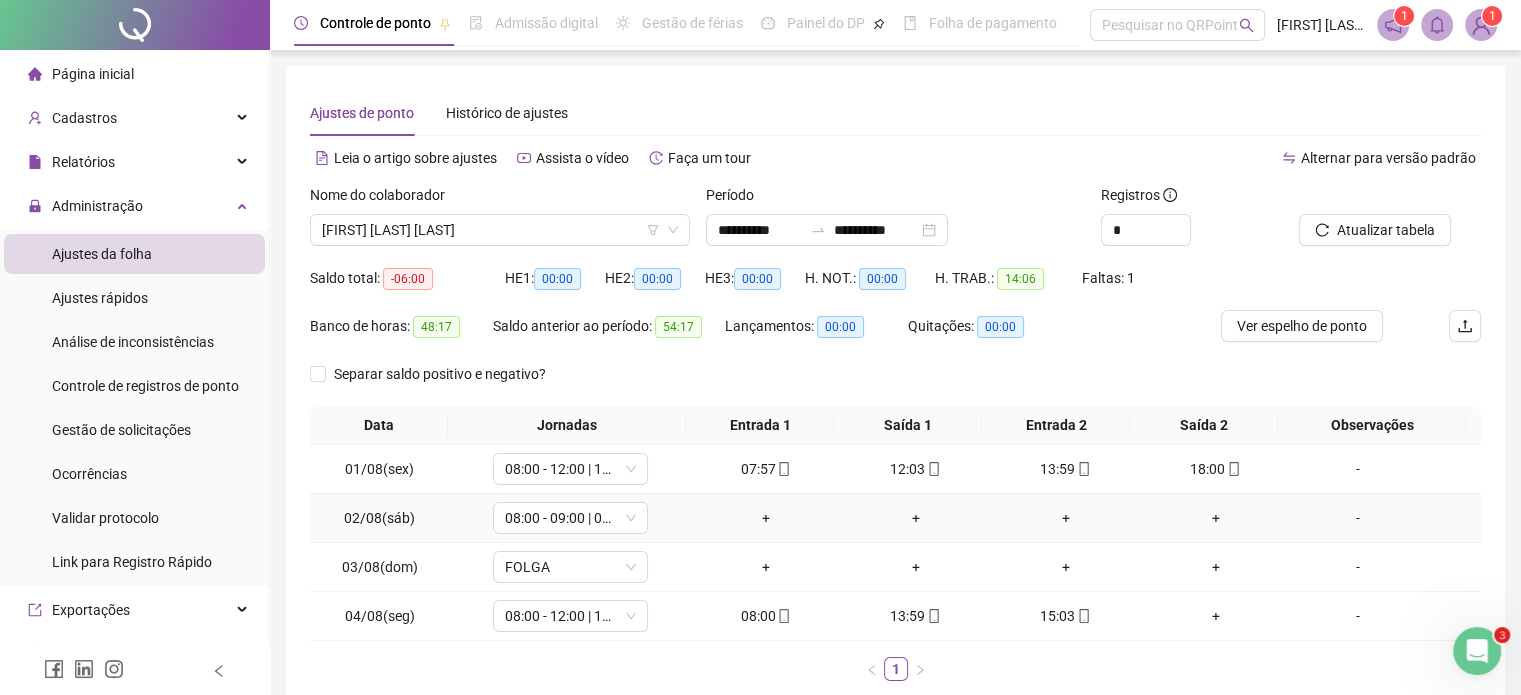 click on "-" at bounding box center (1357, 518) 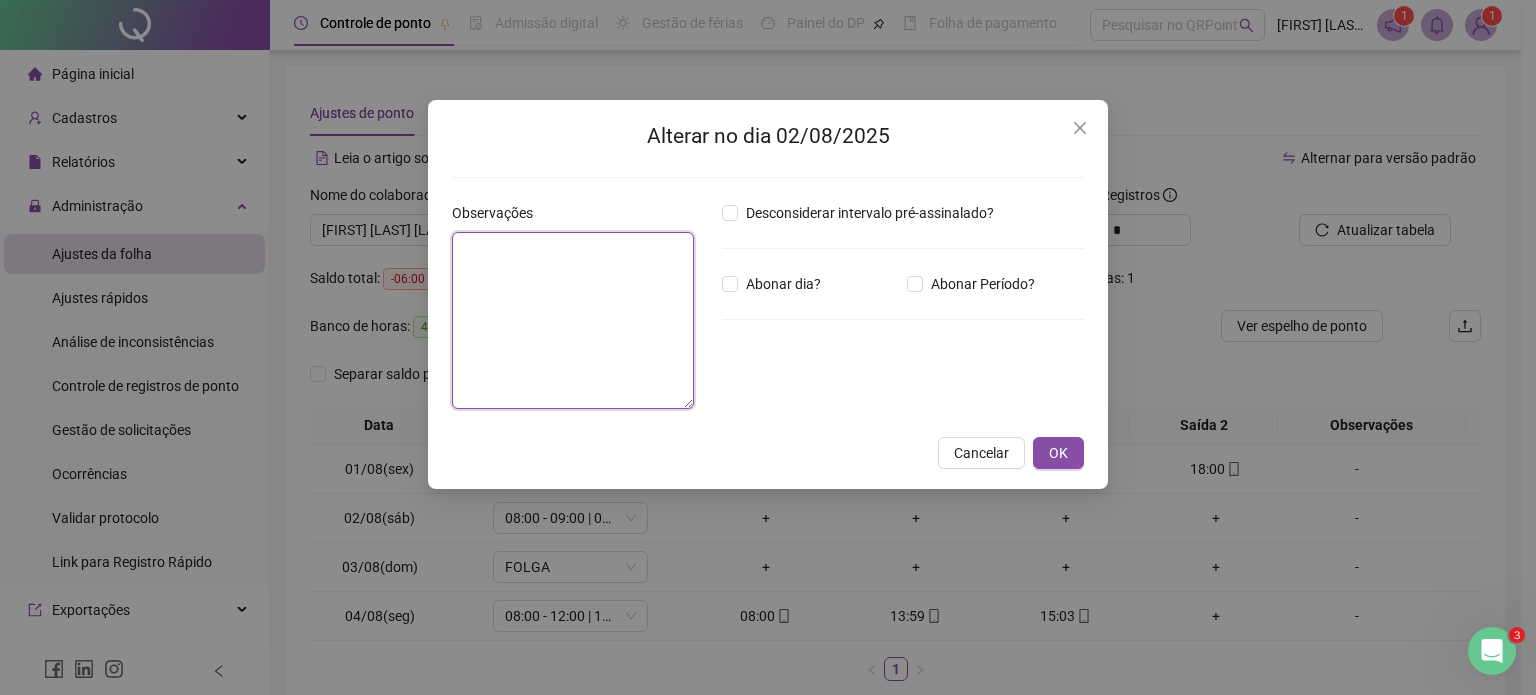 click at bounding box center (573, 320) 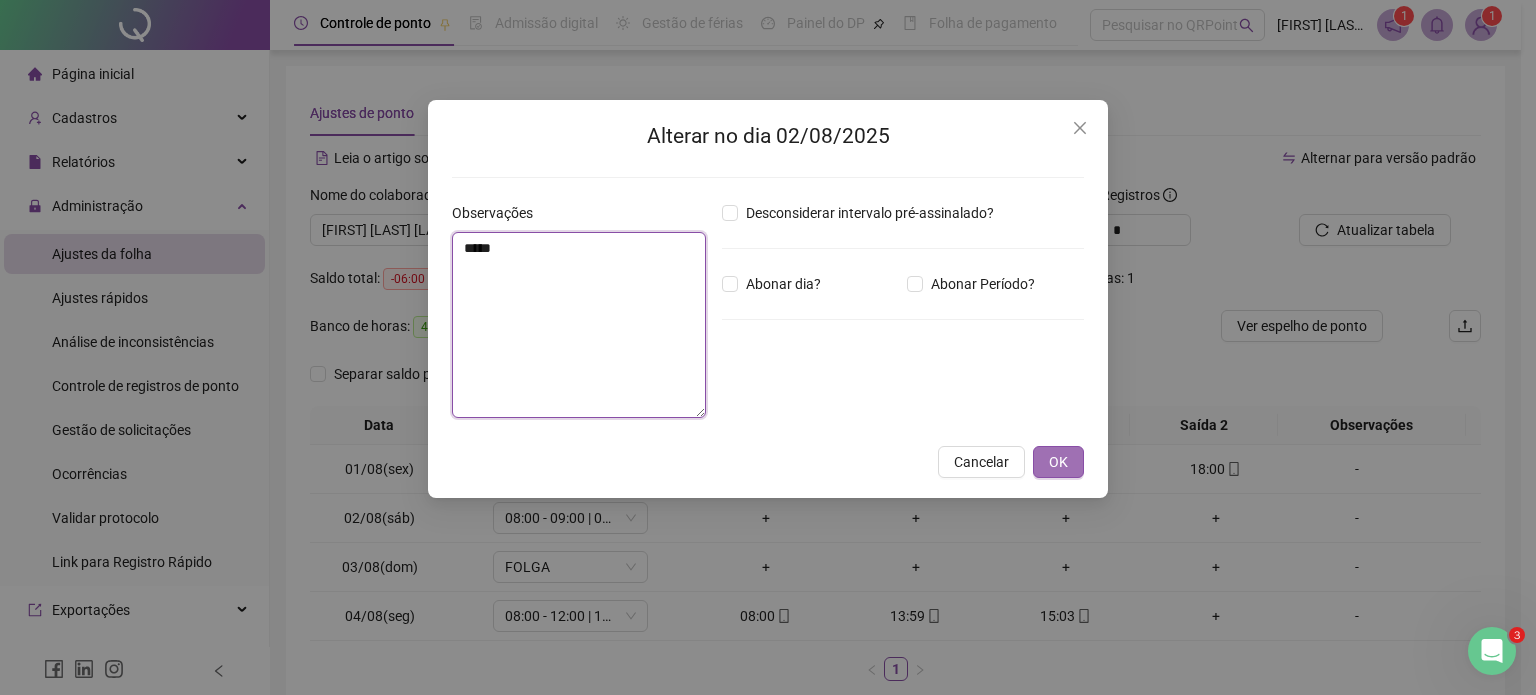 type on "*****" 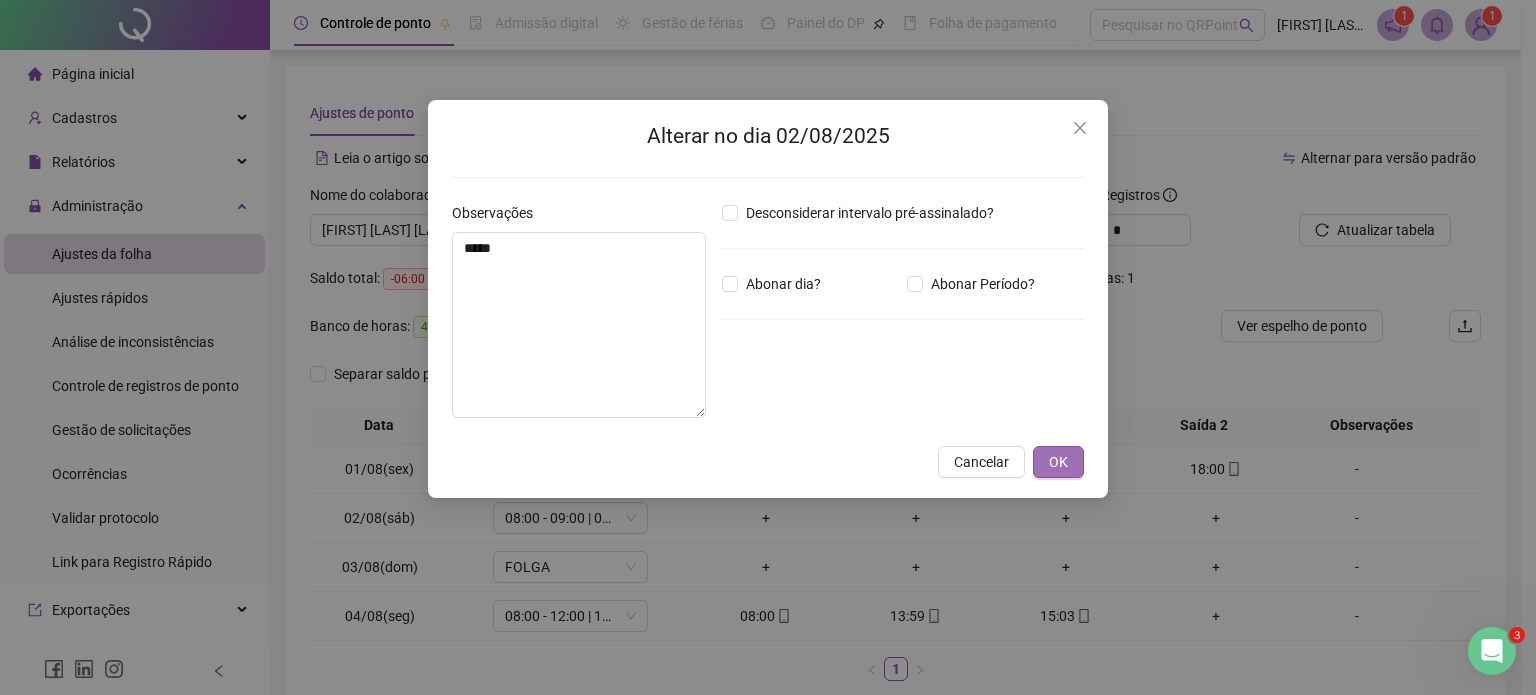 click on "OK" at bounding box center (1058, 462) 